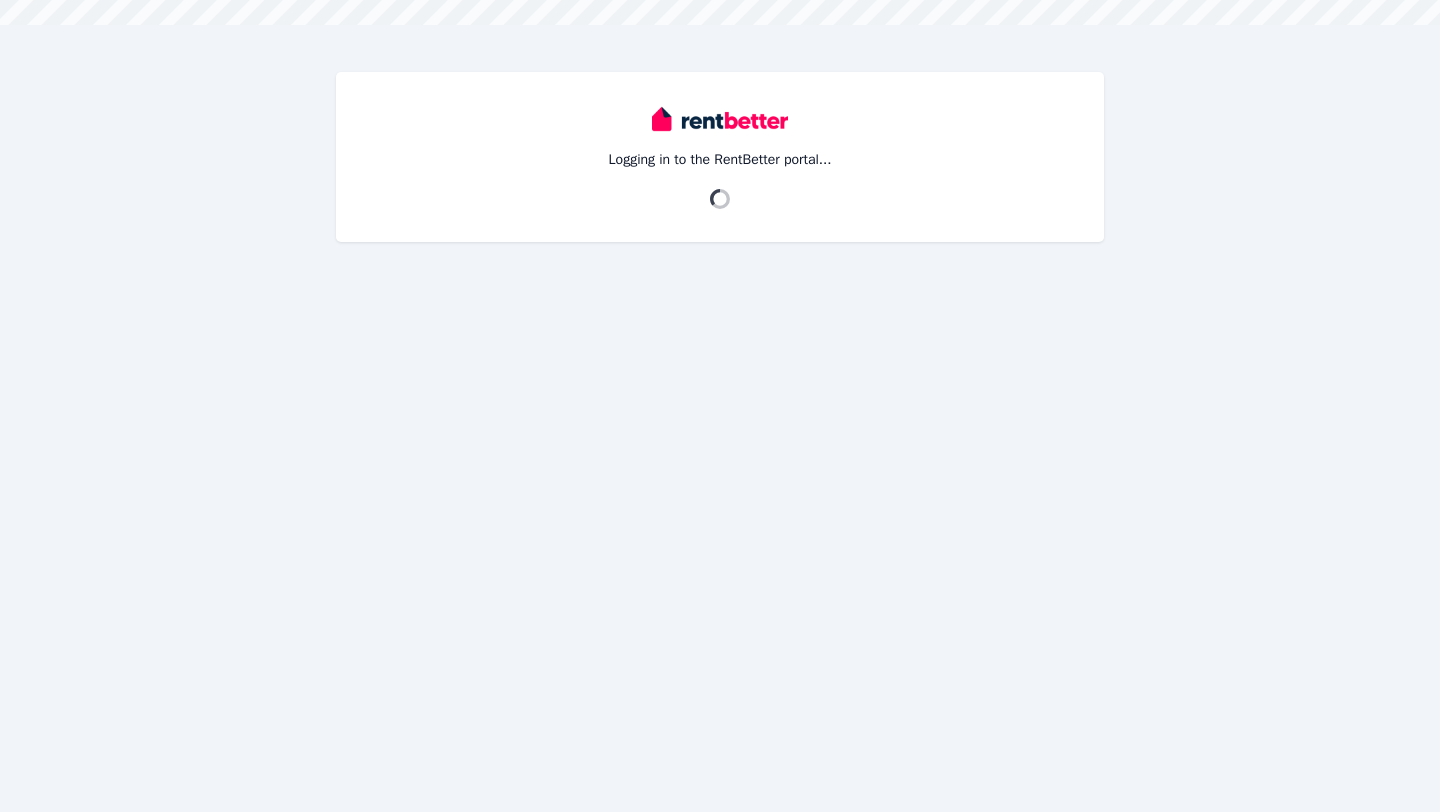 scroll, scrollTop: 0, scrollLeft: 0, axis: both 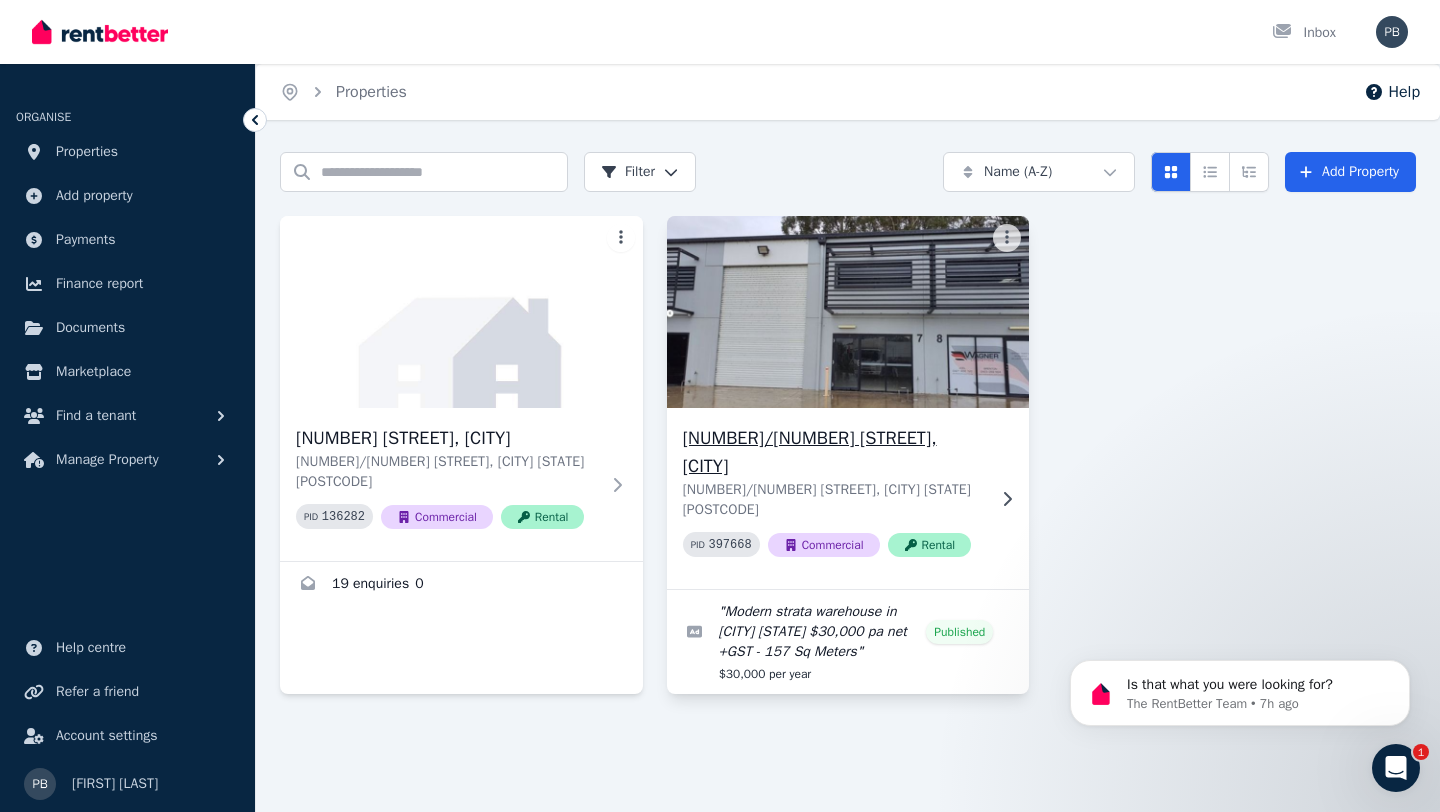 click at bounding box center (848, 312) 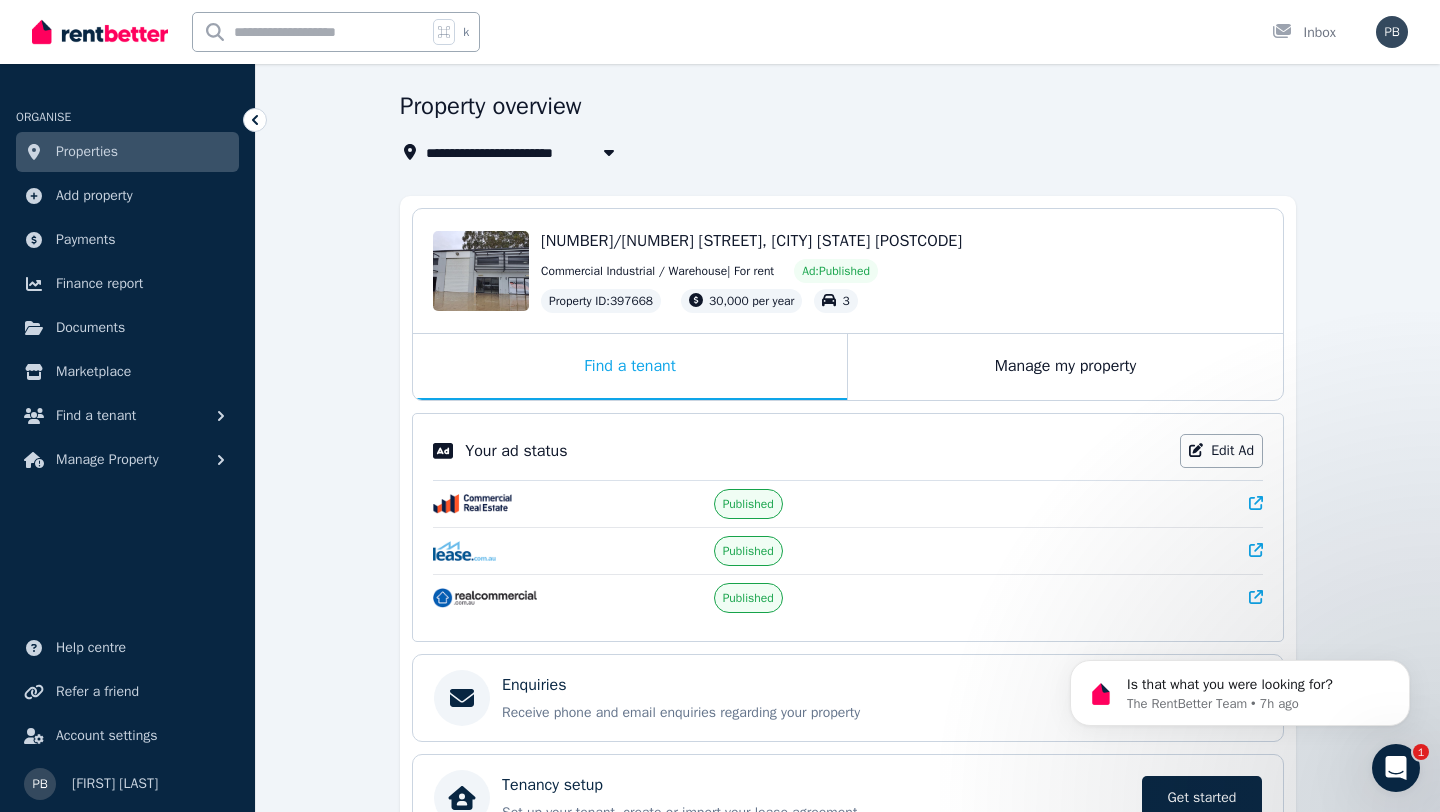 scroll, scrollTop: 58, scrollLeft: 0, axis: vertical 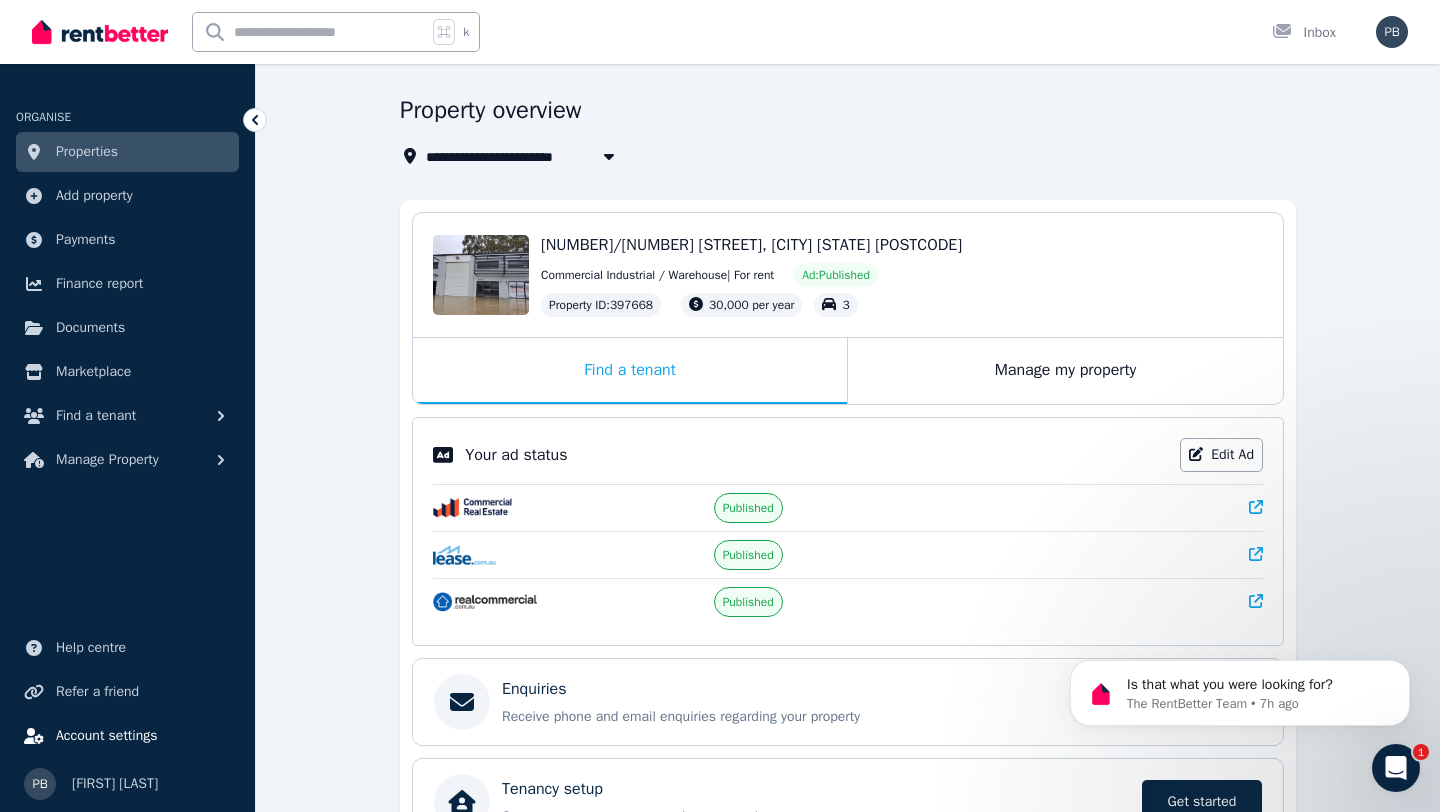 click on "Account settings" at bounding box center [107, 736] 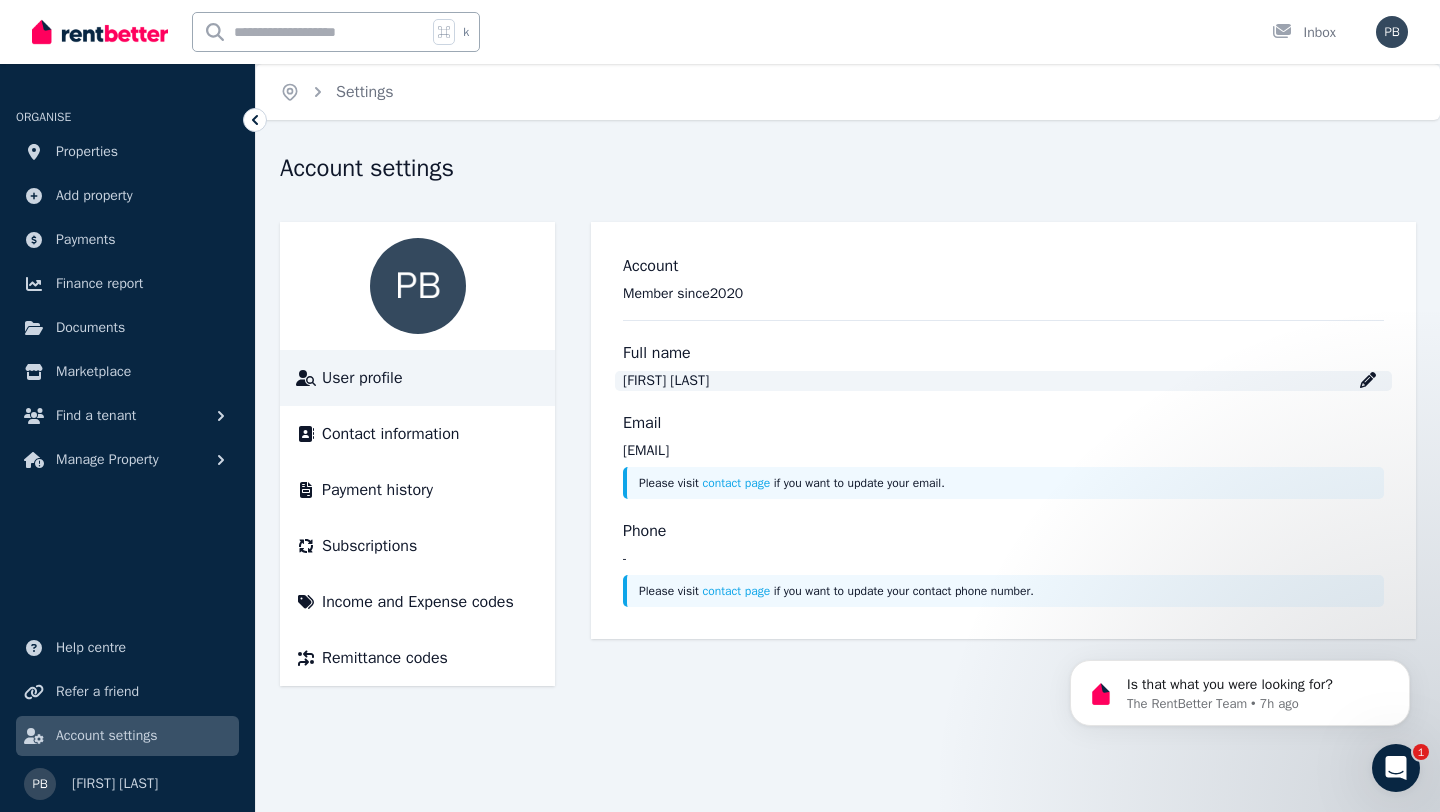 click on "[FIRST] [LAST]" at bounding box center [666, 381] 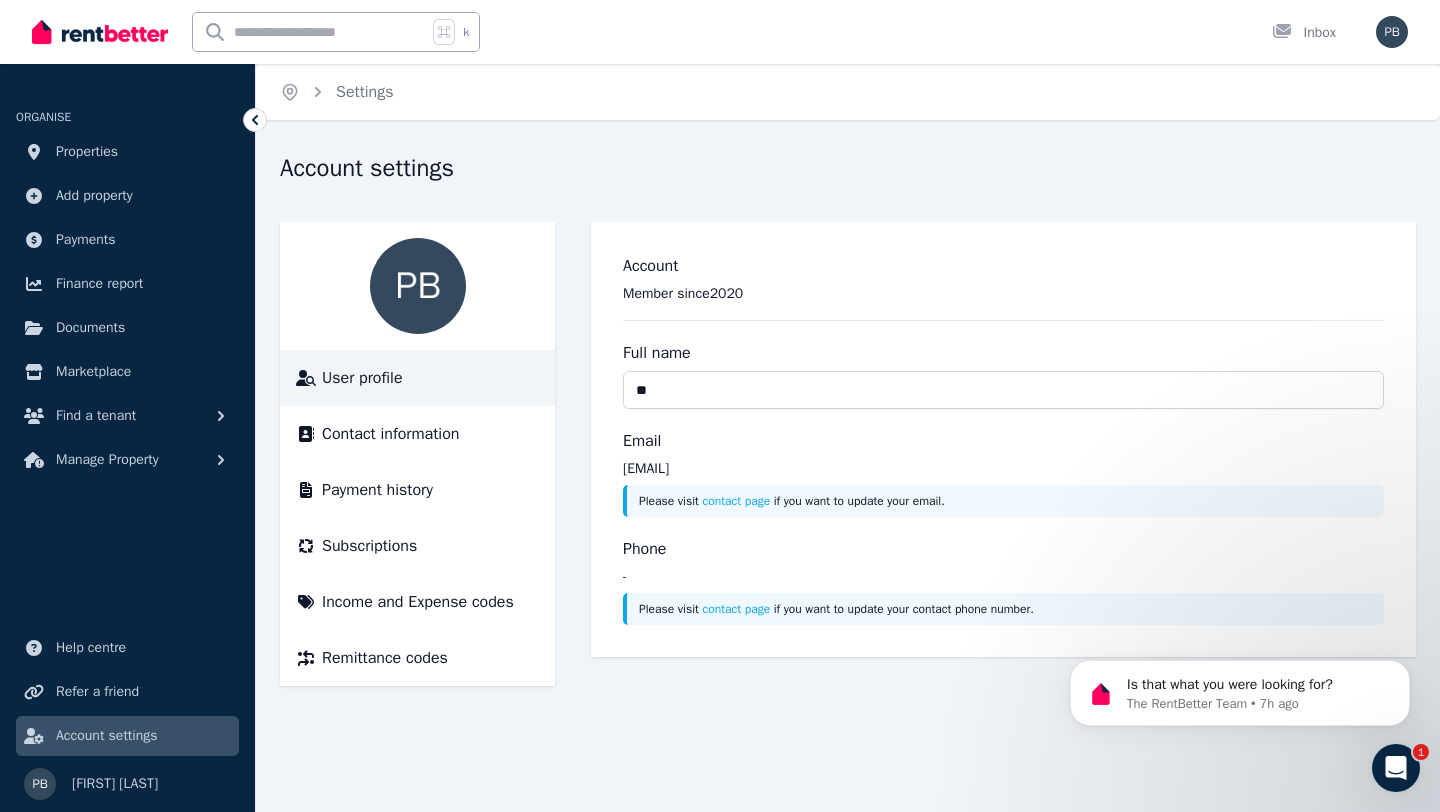 type on "*" 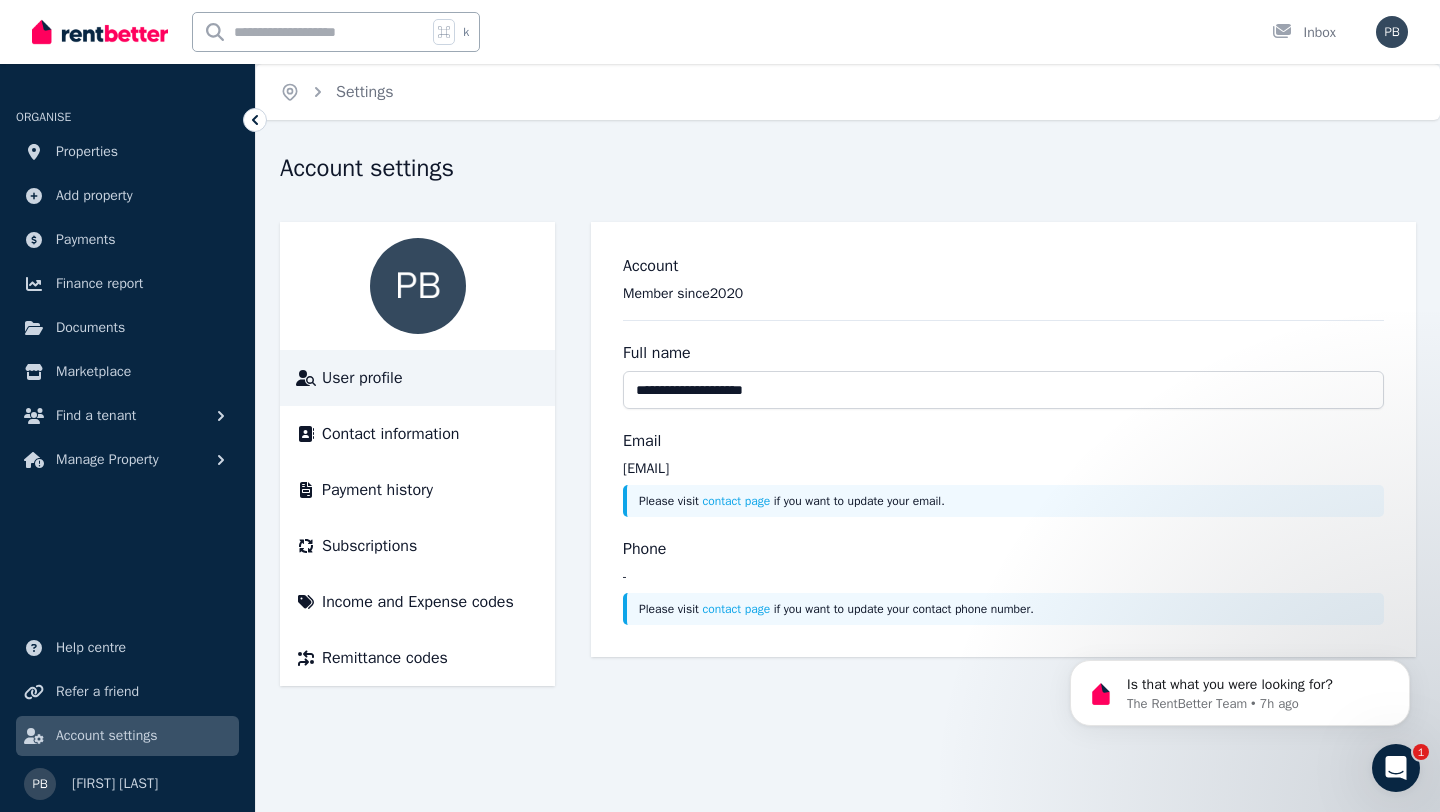 type on "**********" 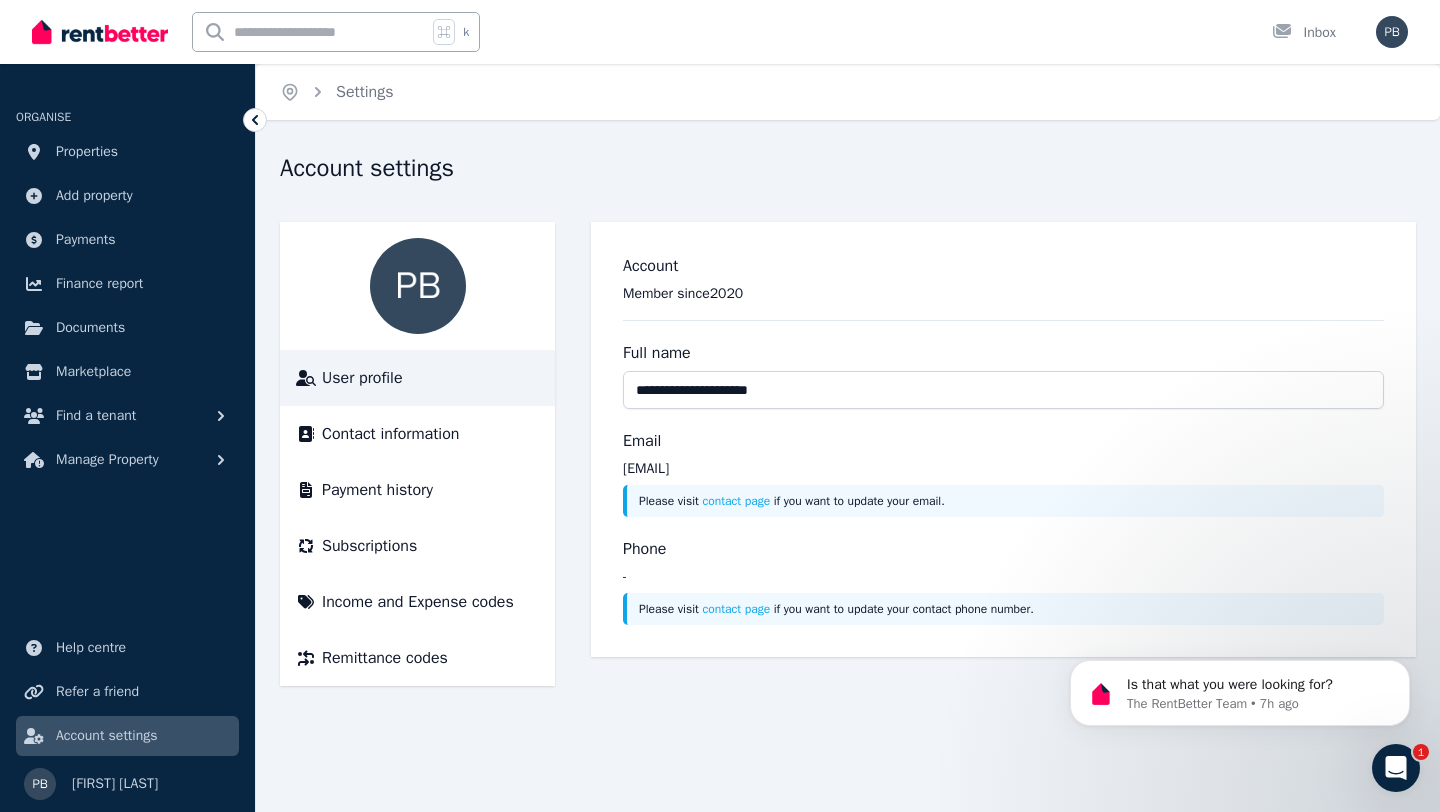 click on "**********" at bounding box center (720, 406) 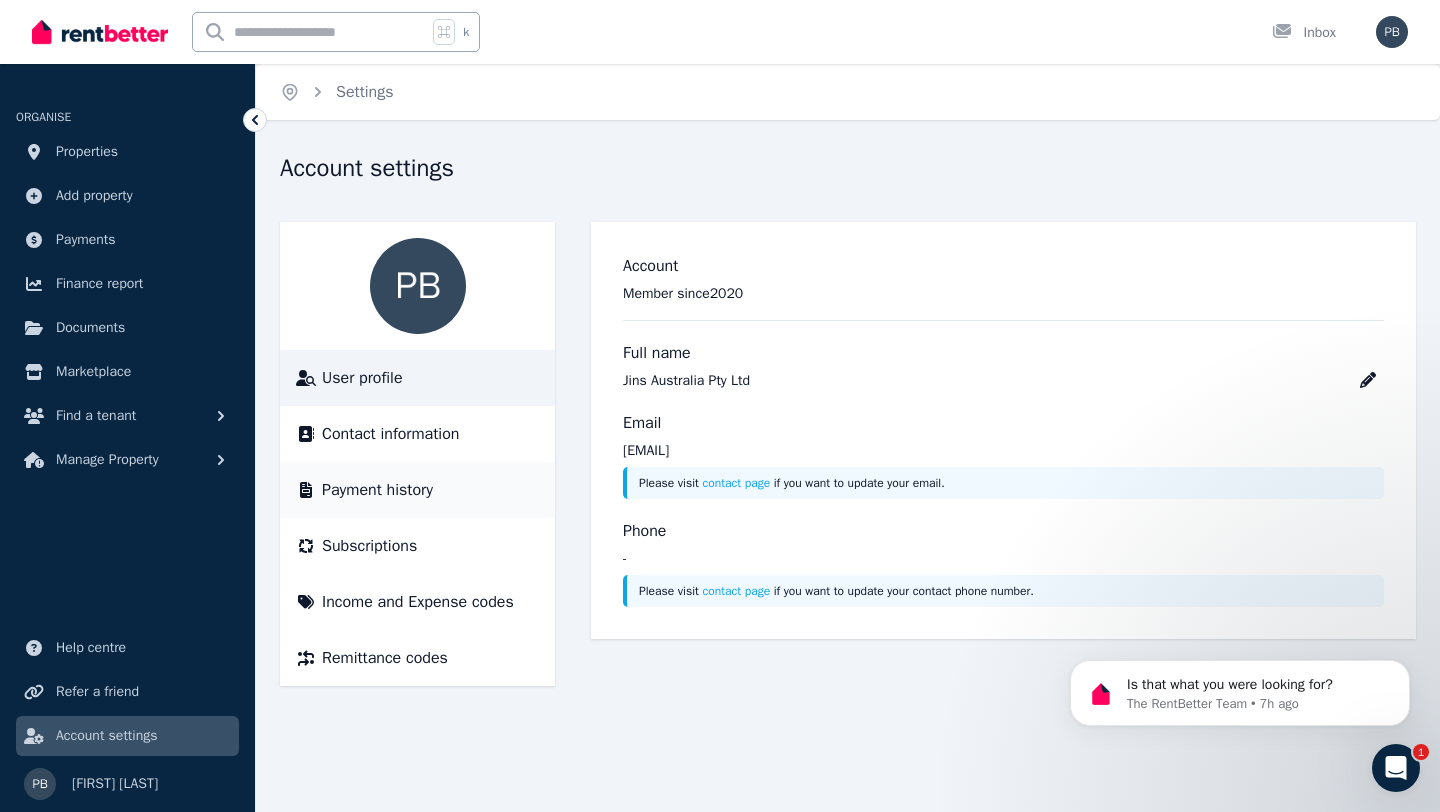click on "Payment history" at bounding box center (377, 490) 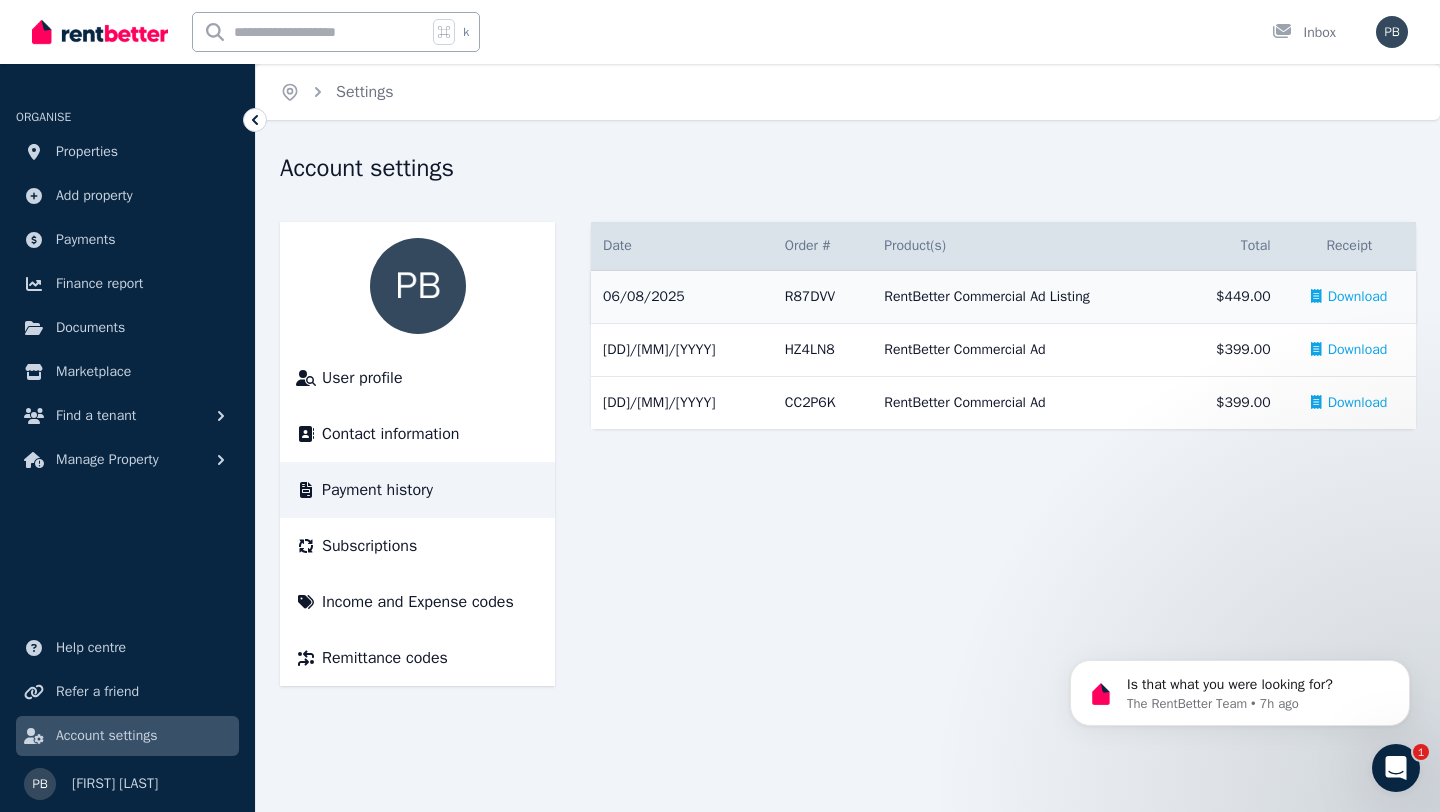click on "Download" at bounding box center [1358, 297] 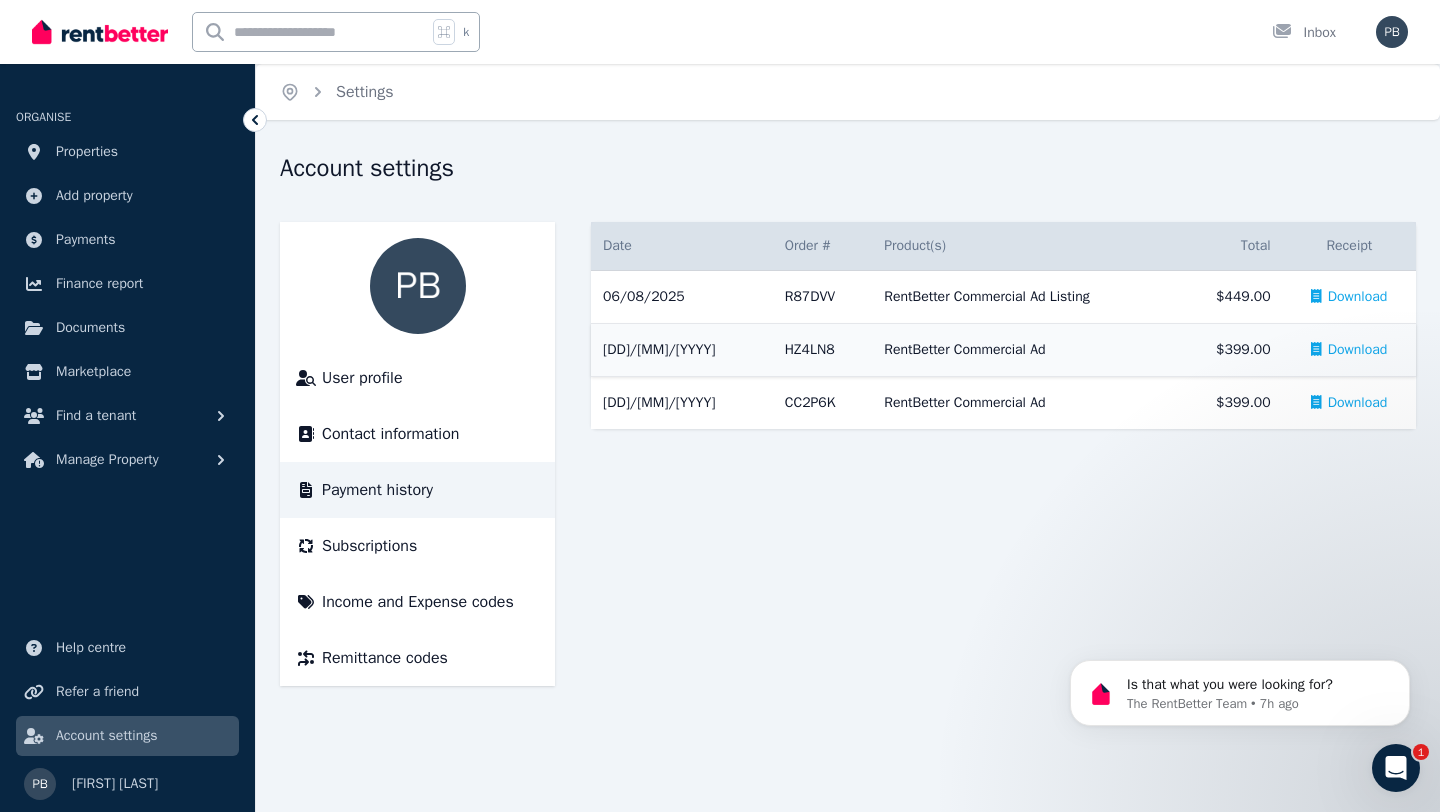 click on "Download" at bounding box center (1358, 350) 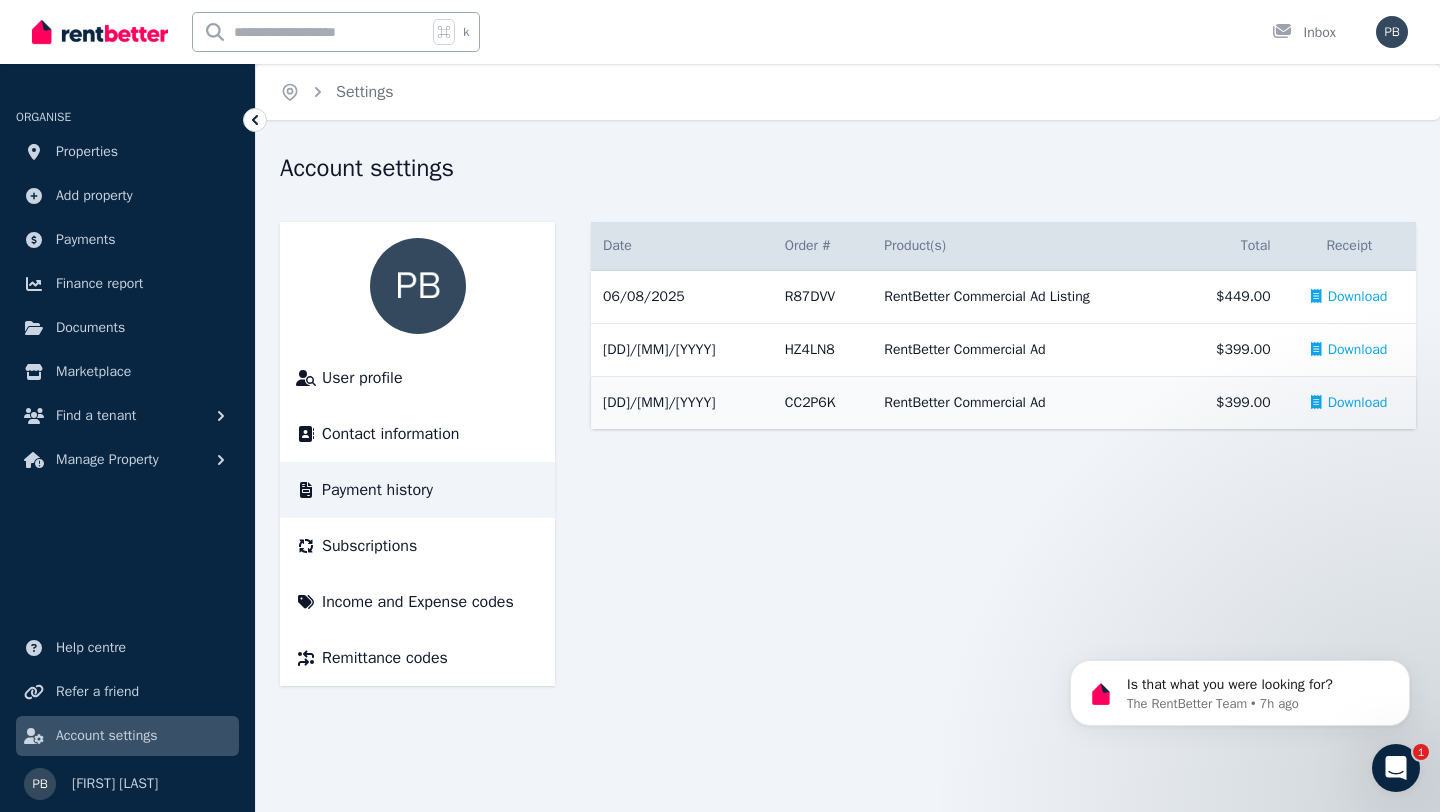 click on "Download" at bounding box center (1358, 403) 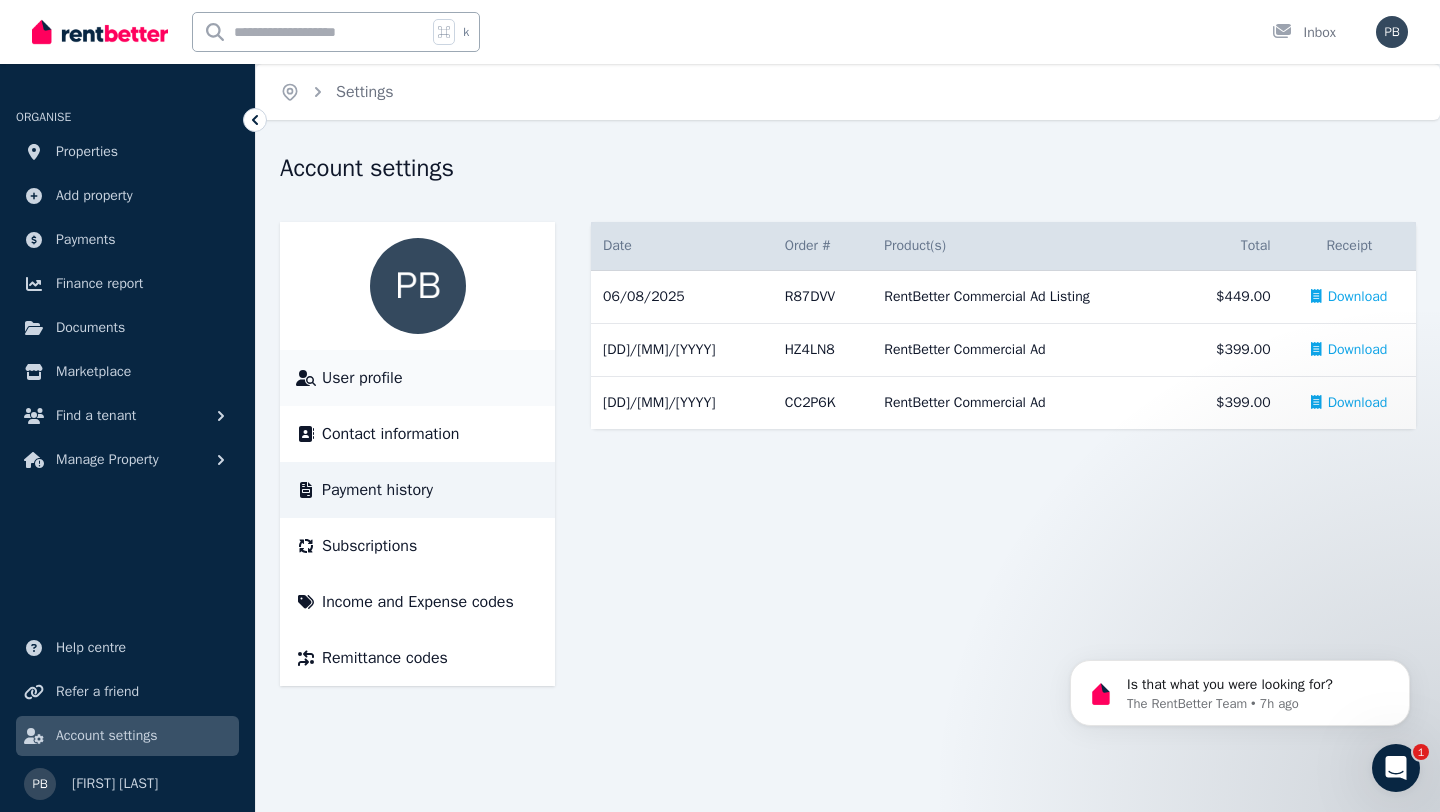 click on "User profile" at bounding box center (362, 378) 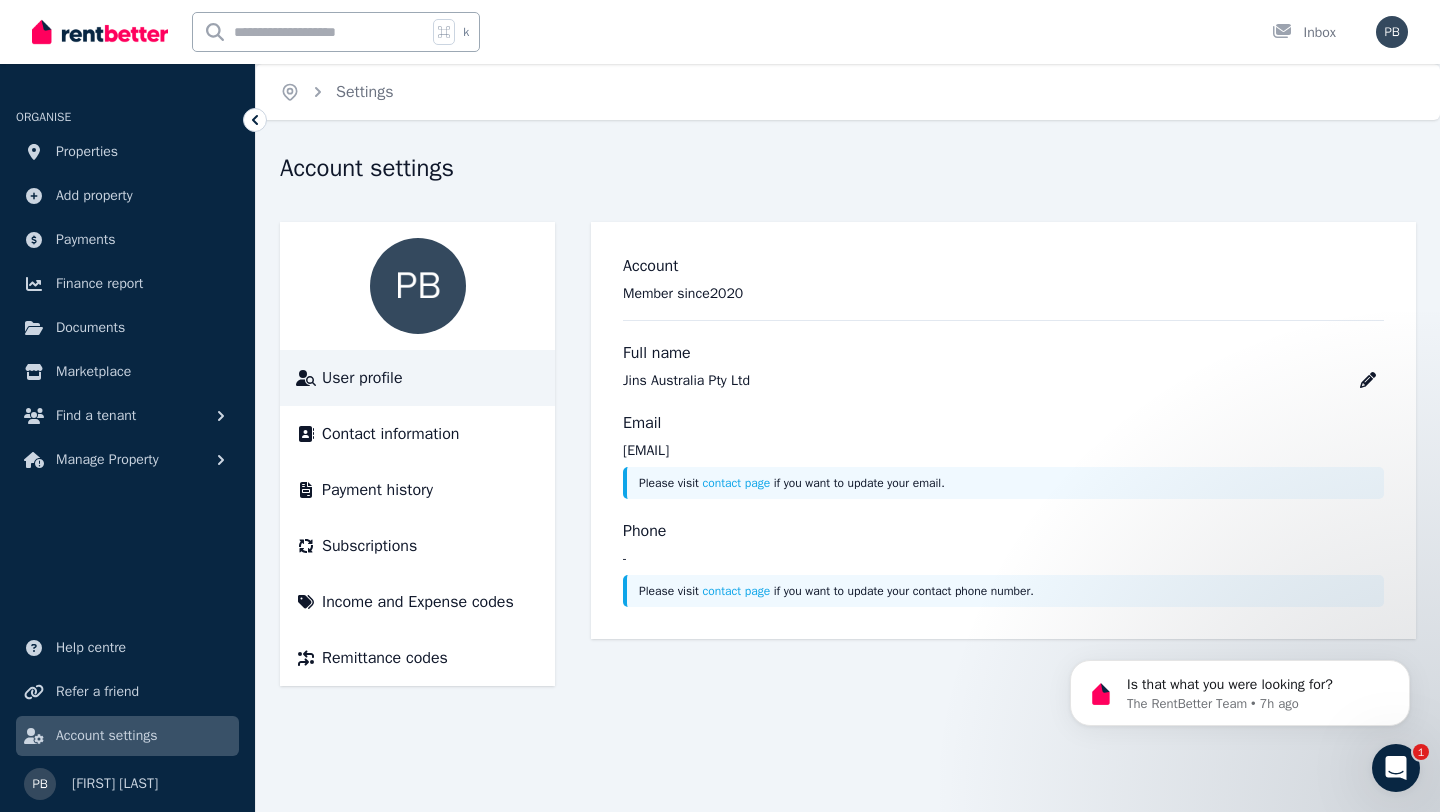 click 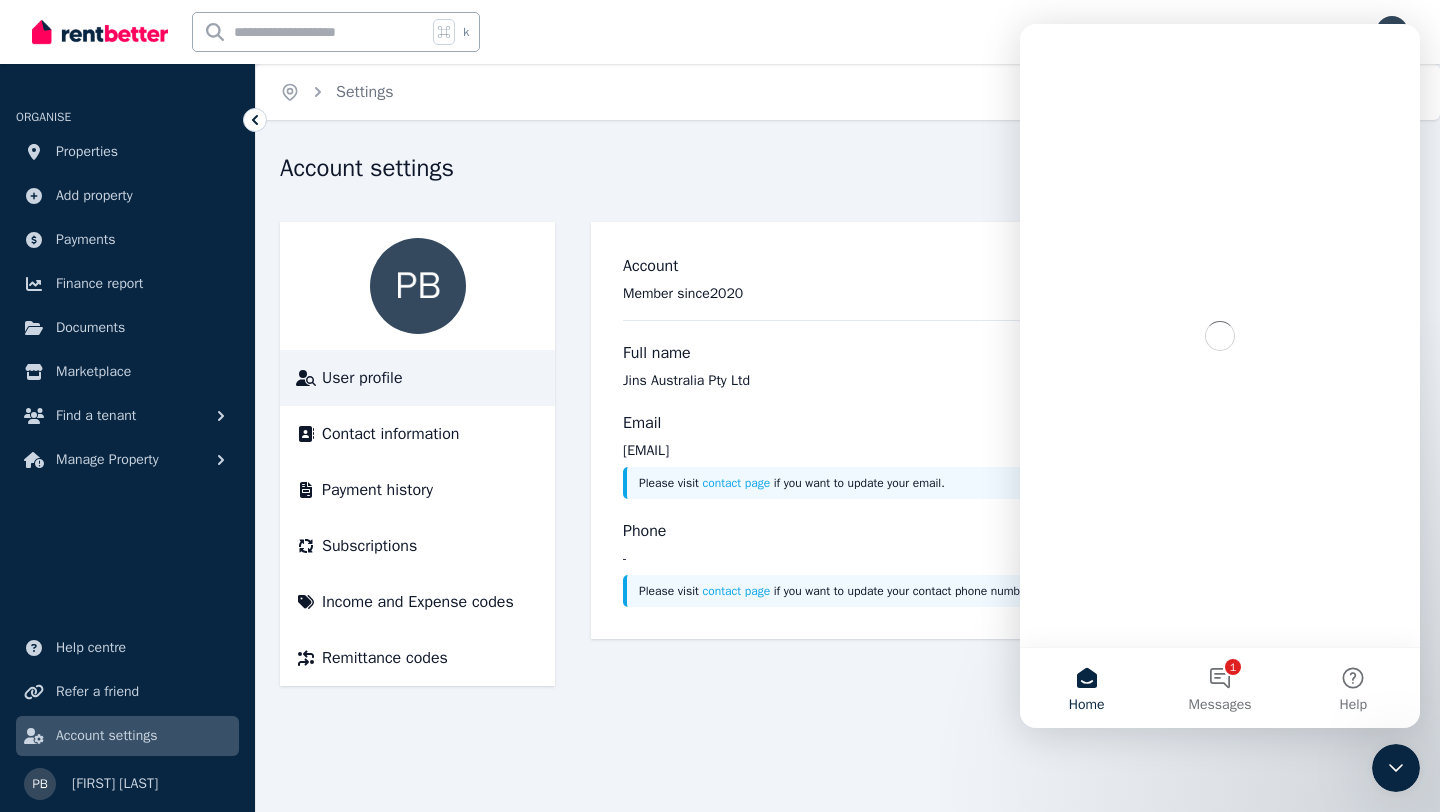 scroll, scrollTop: 0, scrollLeft: 0, axis: both 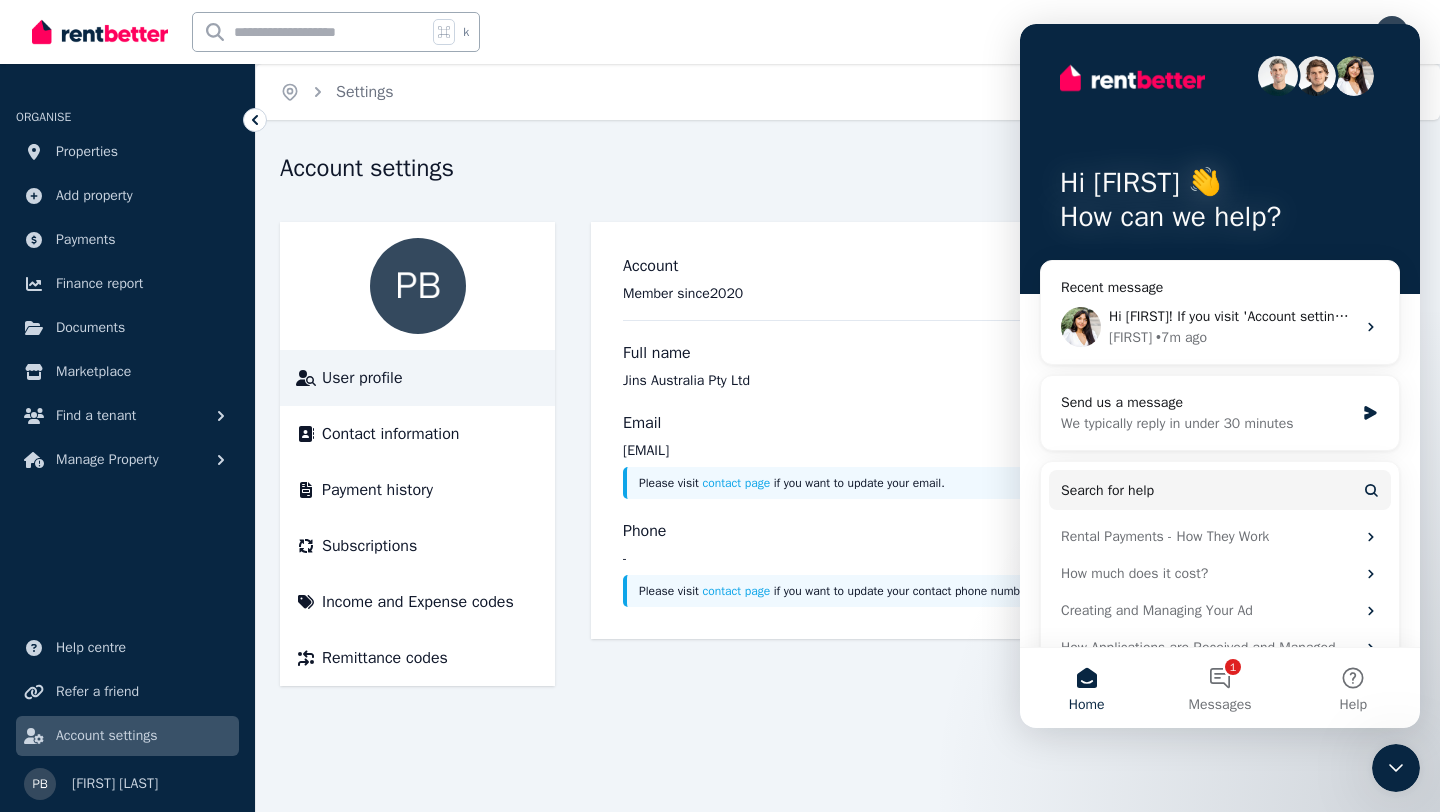 click on "Account settings User profile Contact information Payment history Subscriptions Income and Expense codes Remittance codes Account Member since  2020 Full name Jins Australia Pty Ltd Email [EMAIL] Please visit   contact page   if you want to update your email. Phone - Please visit   contact page   if you want to update your contact phone number." at bounding box center [848, 437] 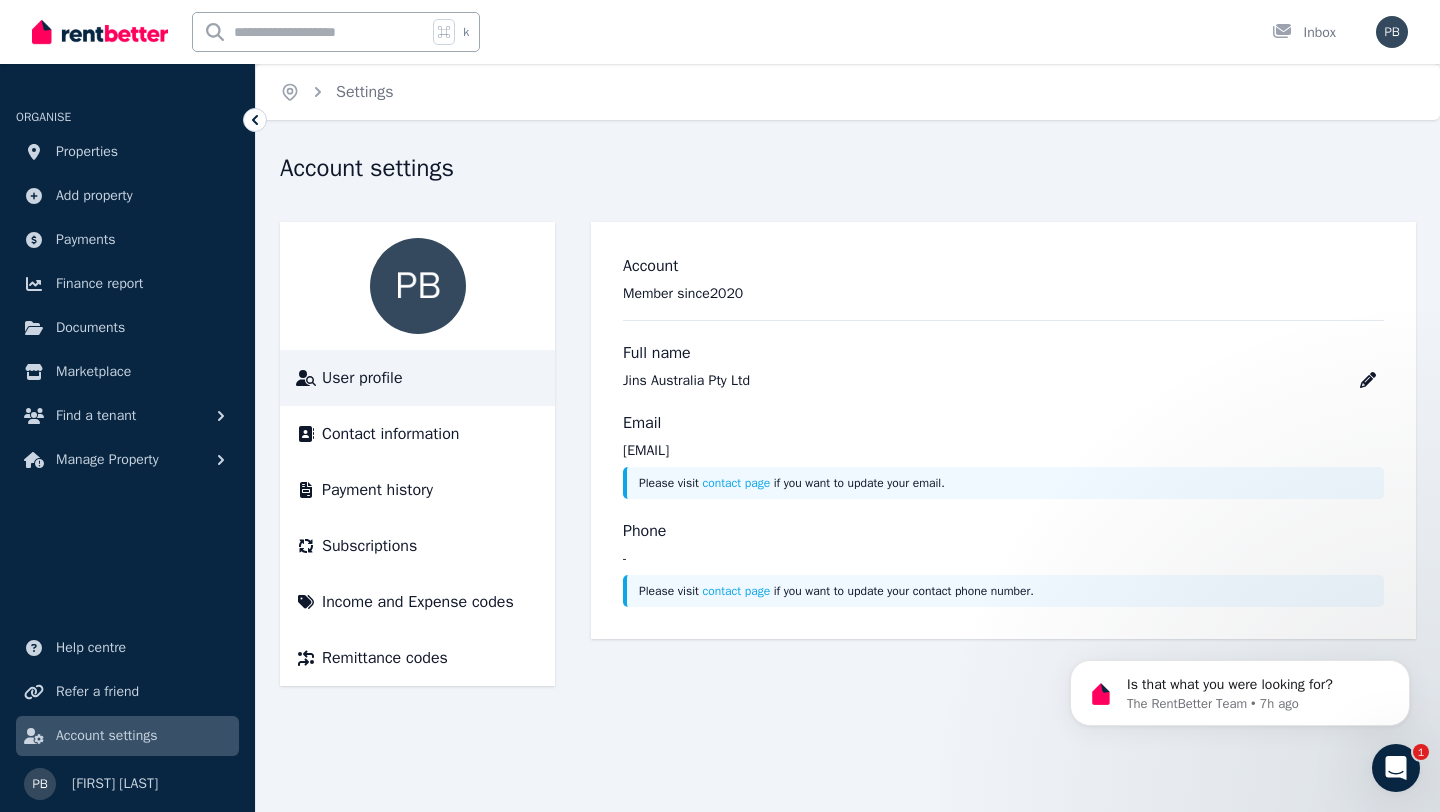 scroll, scrollTop: 0, scrollLeft: 0, axis: both 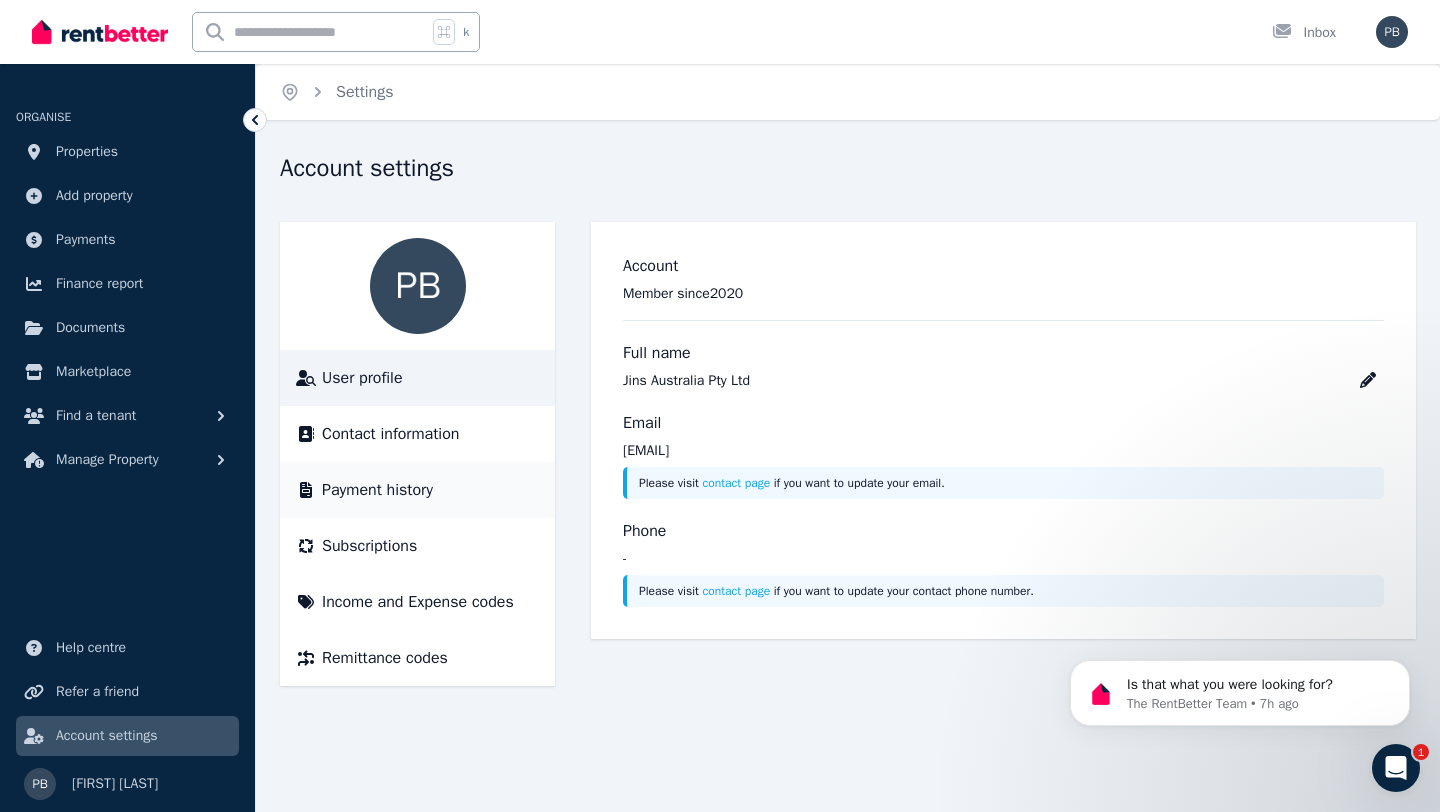 click on "Payment history" at bounding box center [377, 490] 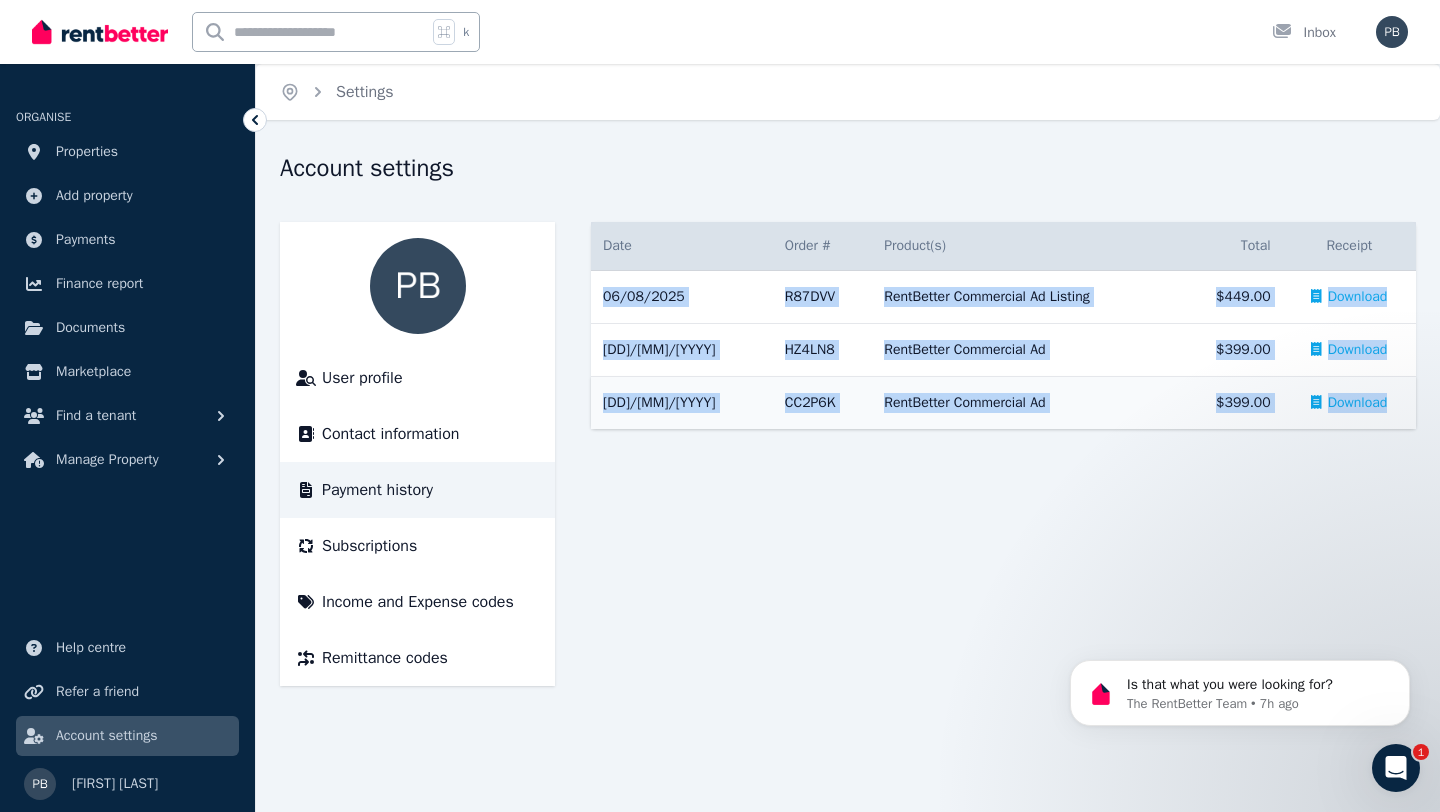 drag, startPoint x: 600, startPoint y: 289, endPoint x: 1411, endPoint y: 398, distance: 818.2921 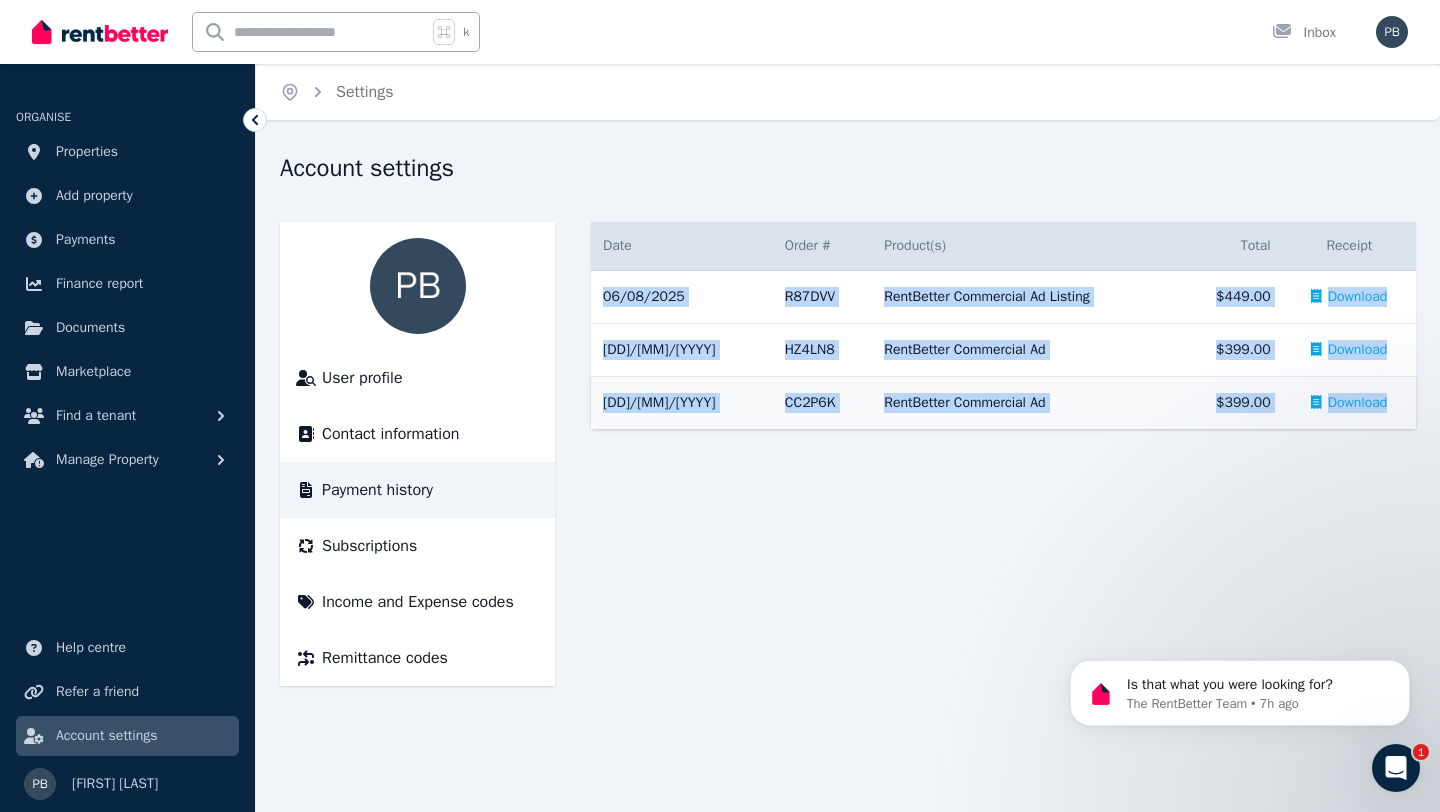 click on "[DD]/[MM]/[YYYY] # R87DVV RentBetter Commercial Ad Listing RentBetter Commercial Ad Listing $449.00 Download [DD]/[MM]/[YYYY] # HZ4LN8 RentBetter Commercial Ad RentBetter Commercial Ad $399.00 Download [DD]/[MM]/[YYYY] # CC2P6K RentBetter Commercial Ad RentBetter Commercial Ad $399.00 Download" at bounding box center (1003, 350) 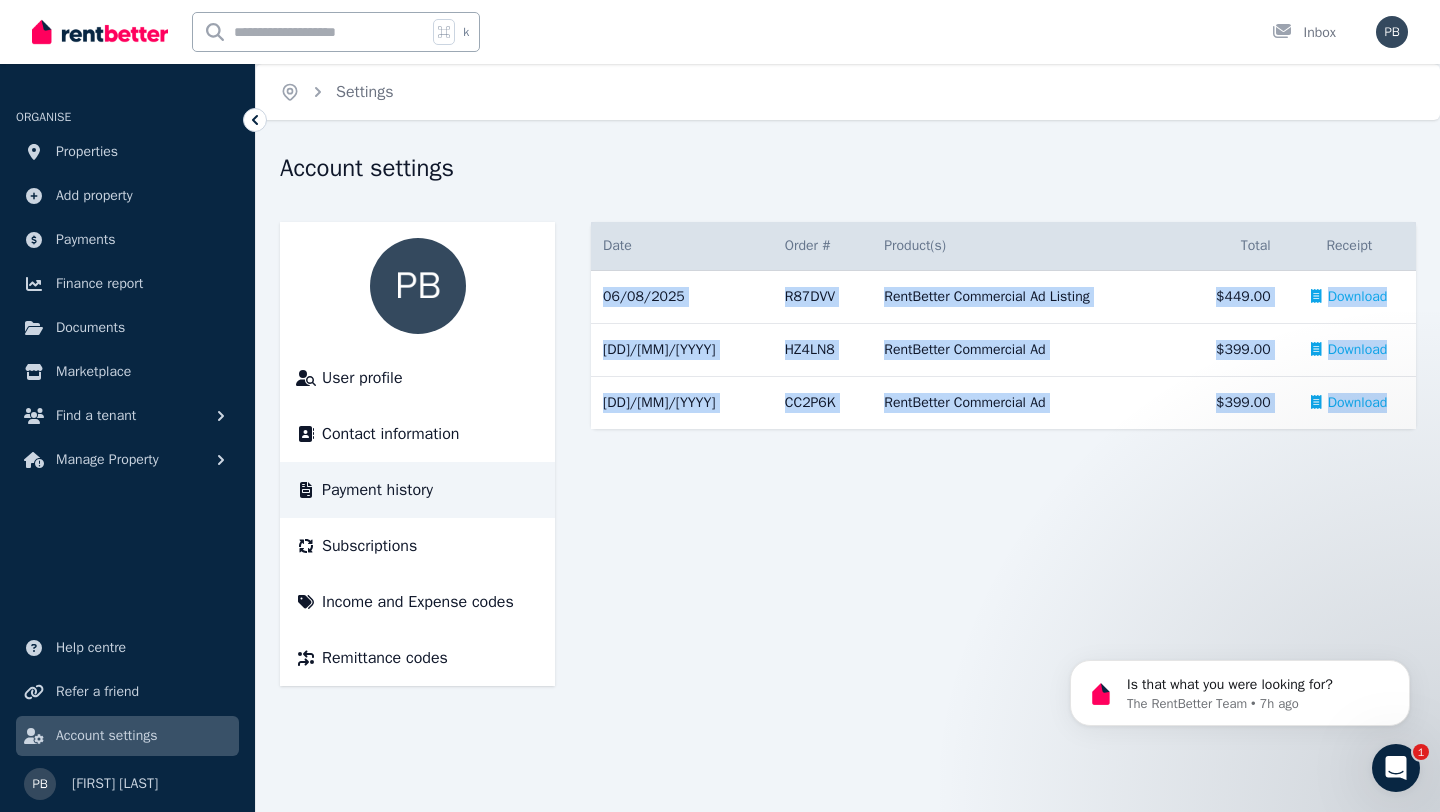 copy on "[DD]/[MM]/[YYYY] # R87DVV RentBetter Commercial Ad Listing RentBetter Commercial Ad Listing $449.00 Download [DD]/[MM]/[YYYY] # HZ4LN8 RentBetter Commercial Ad RentBetter Commercial Ad $399.00 Download [DD]/[MM]/[YYYY] # CC2P6K RentBetter Commercial Ad RentBetter Commercial Ad $399.00 Download" 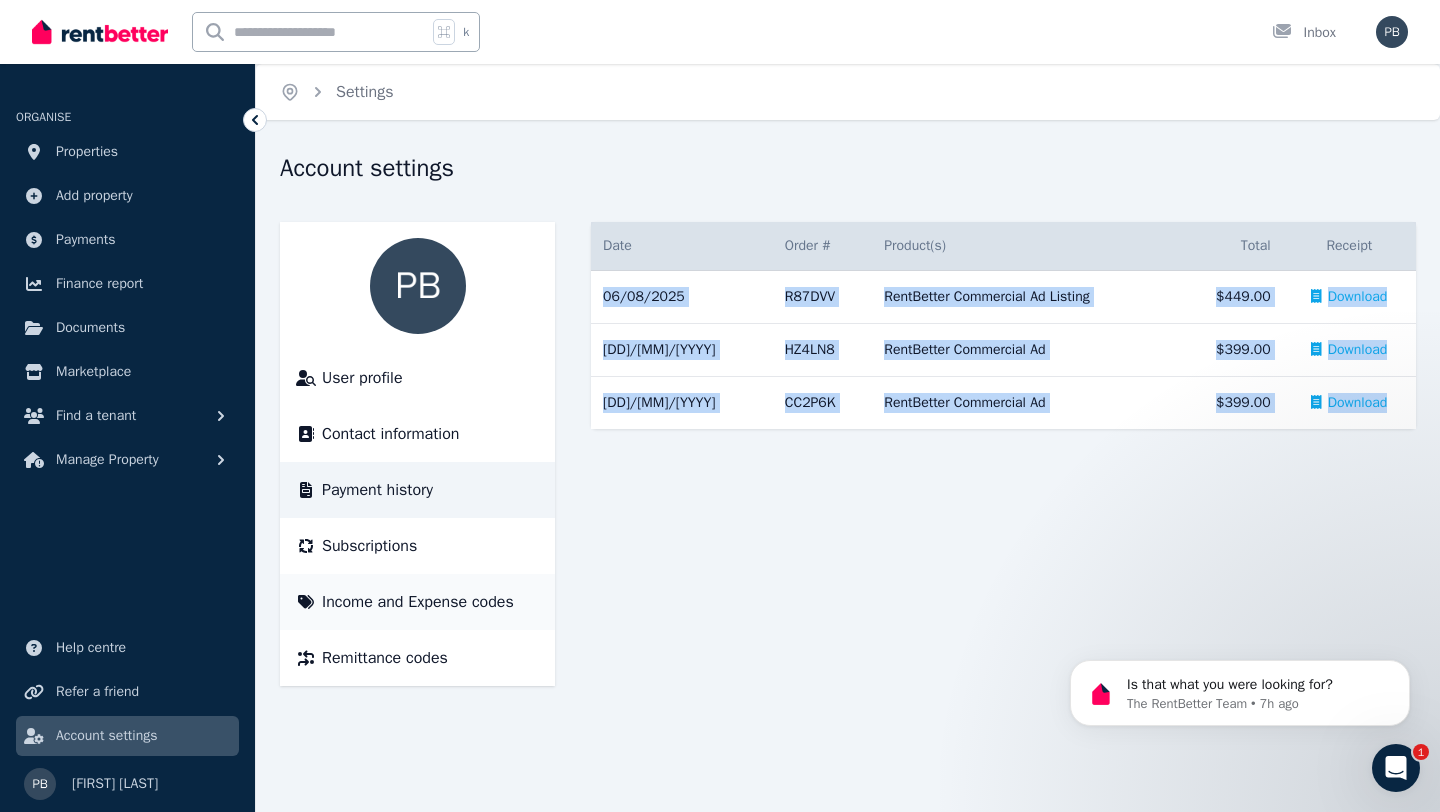 click on "Income and Expense codes" at bounding box center [418, 602] 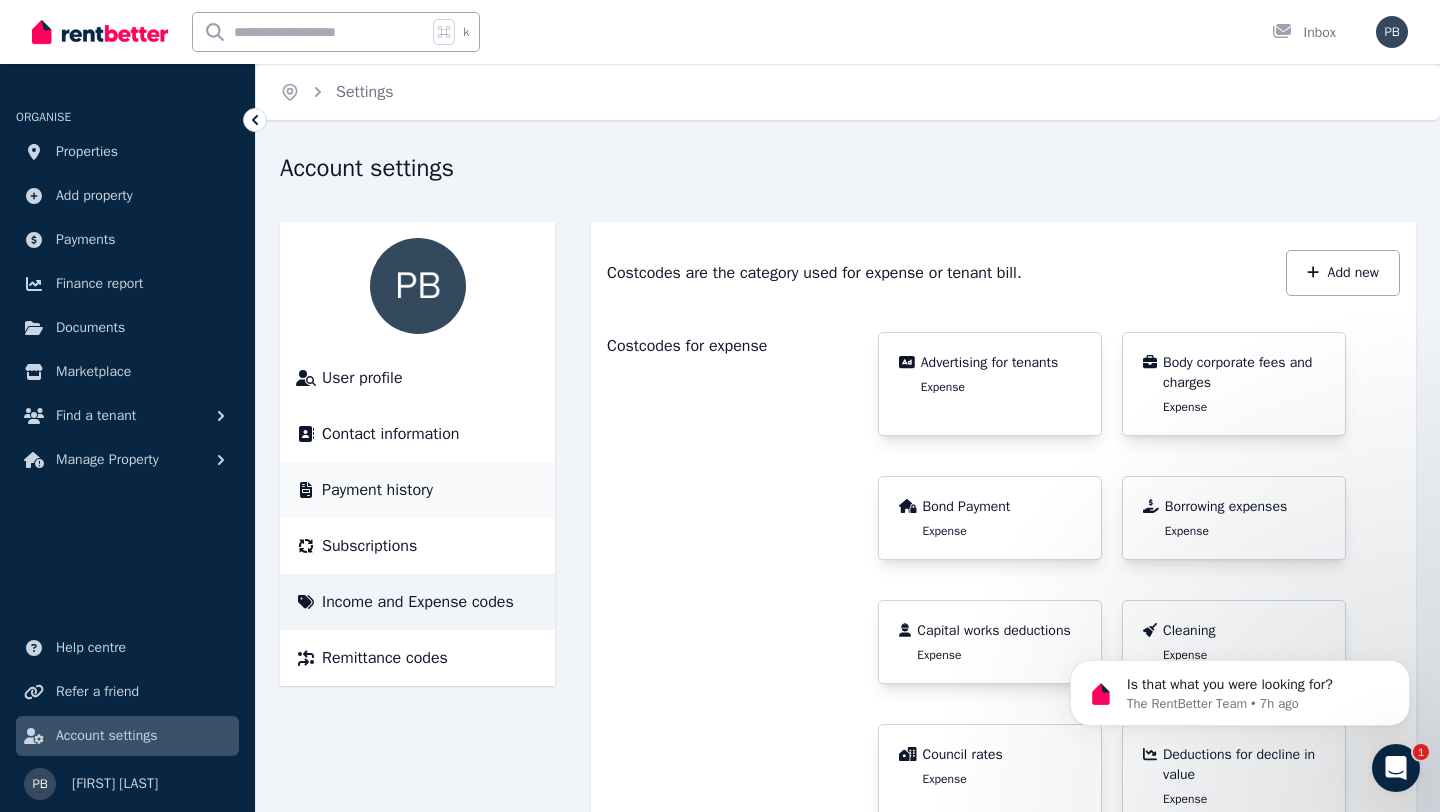 click on "Payment history" at bounding box center (377, 490) 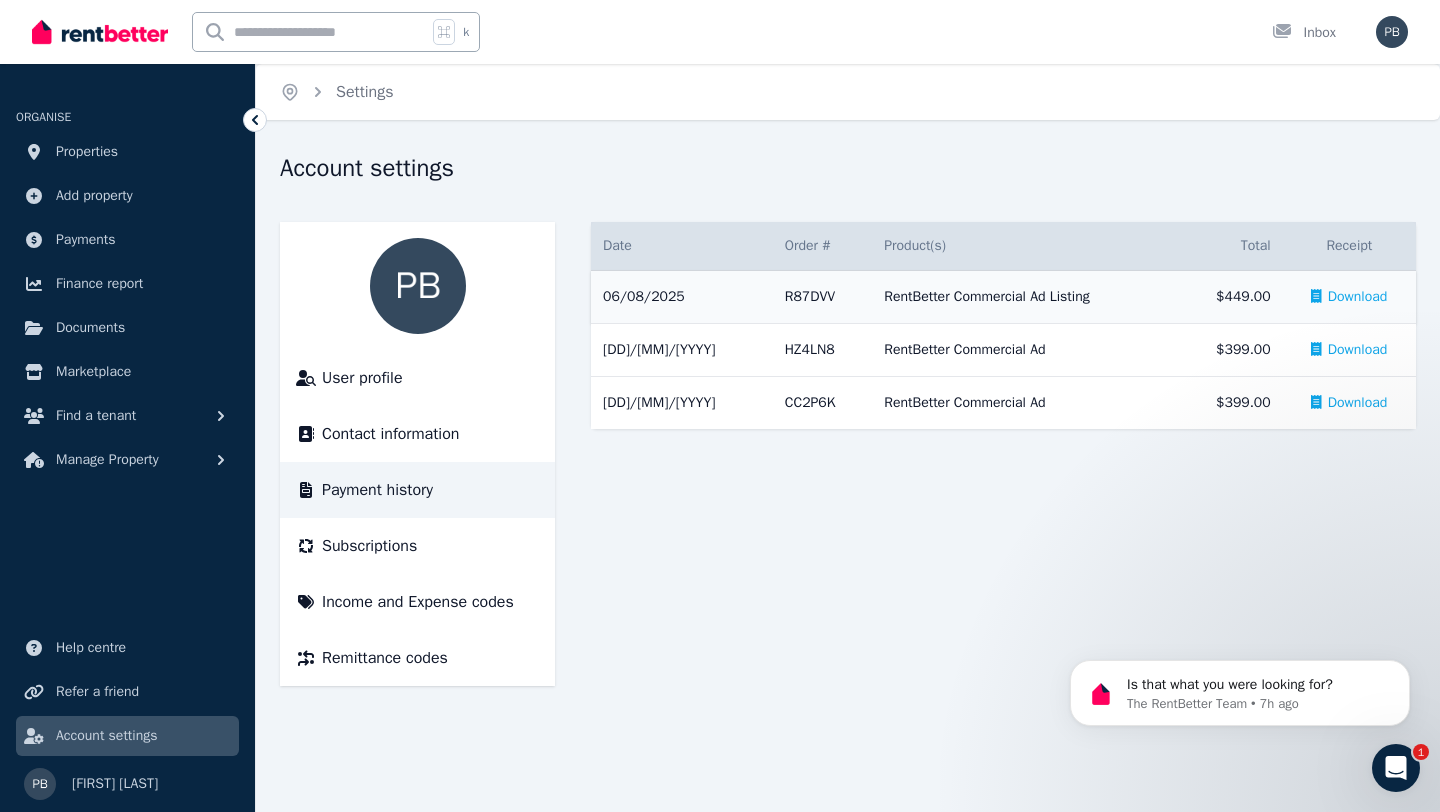 click on "Download" at bounding box center [1358, 297] 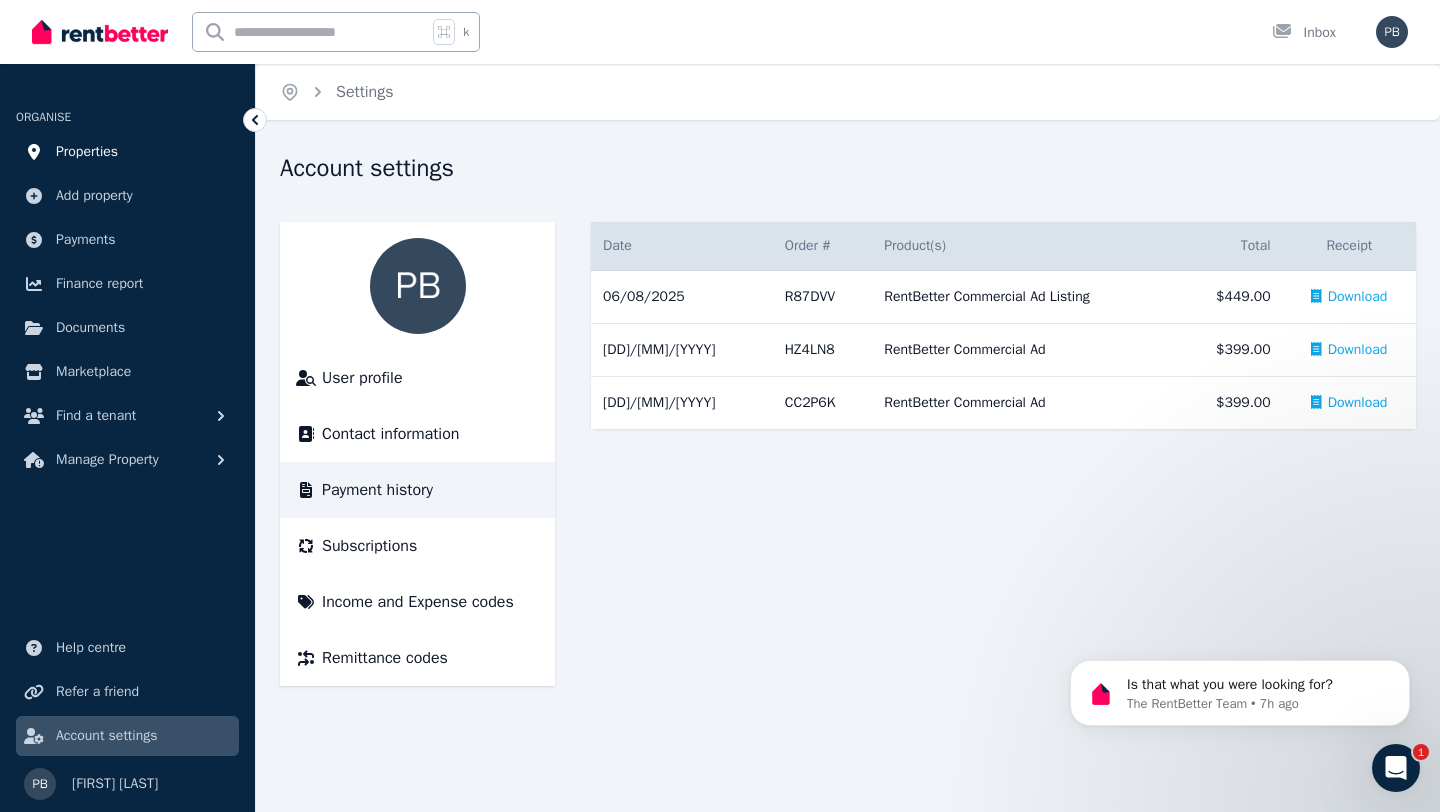 click on "Properties" at bounding box center [87, 152] 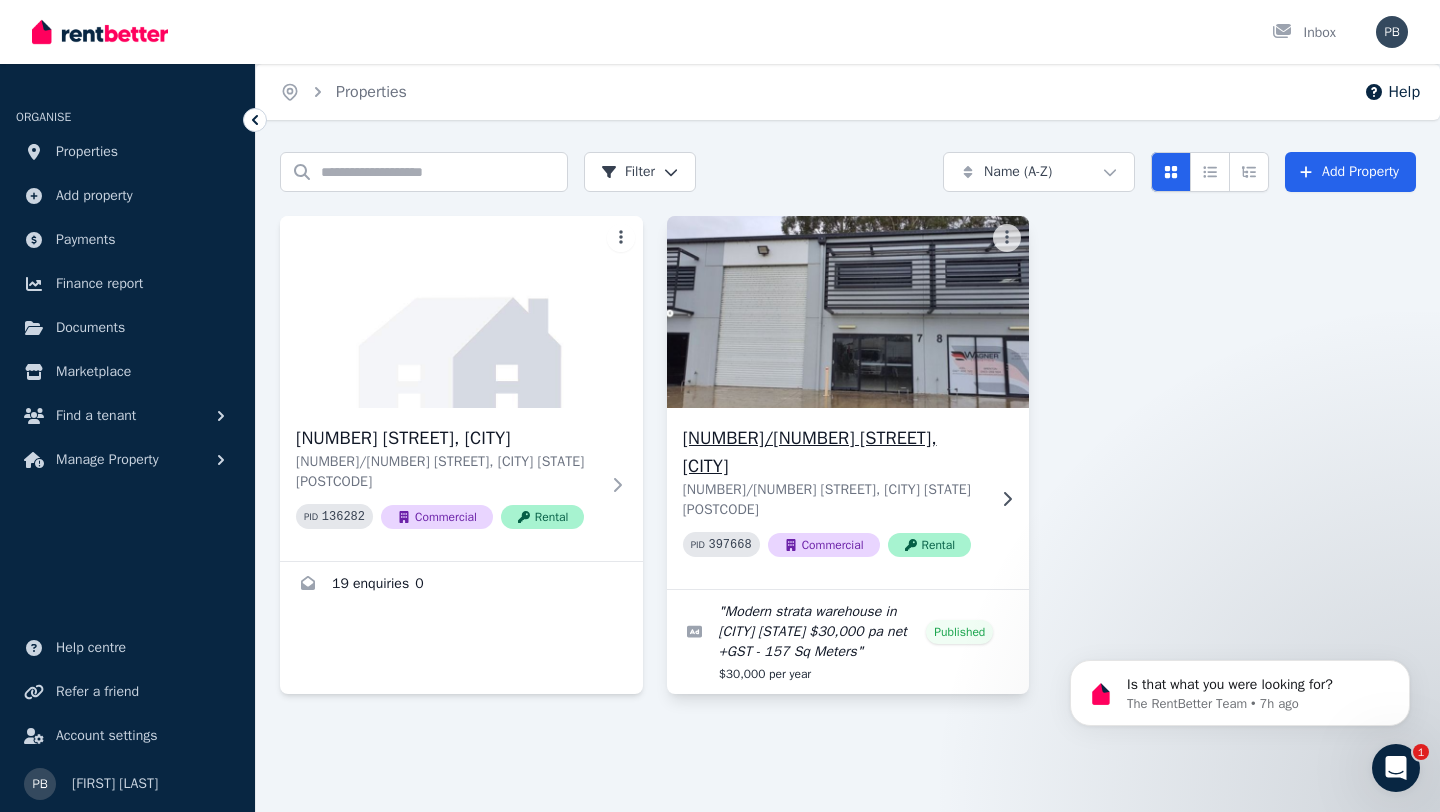 click at bounding box center (848, 312) 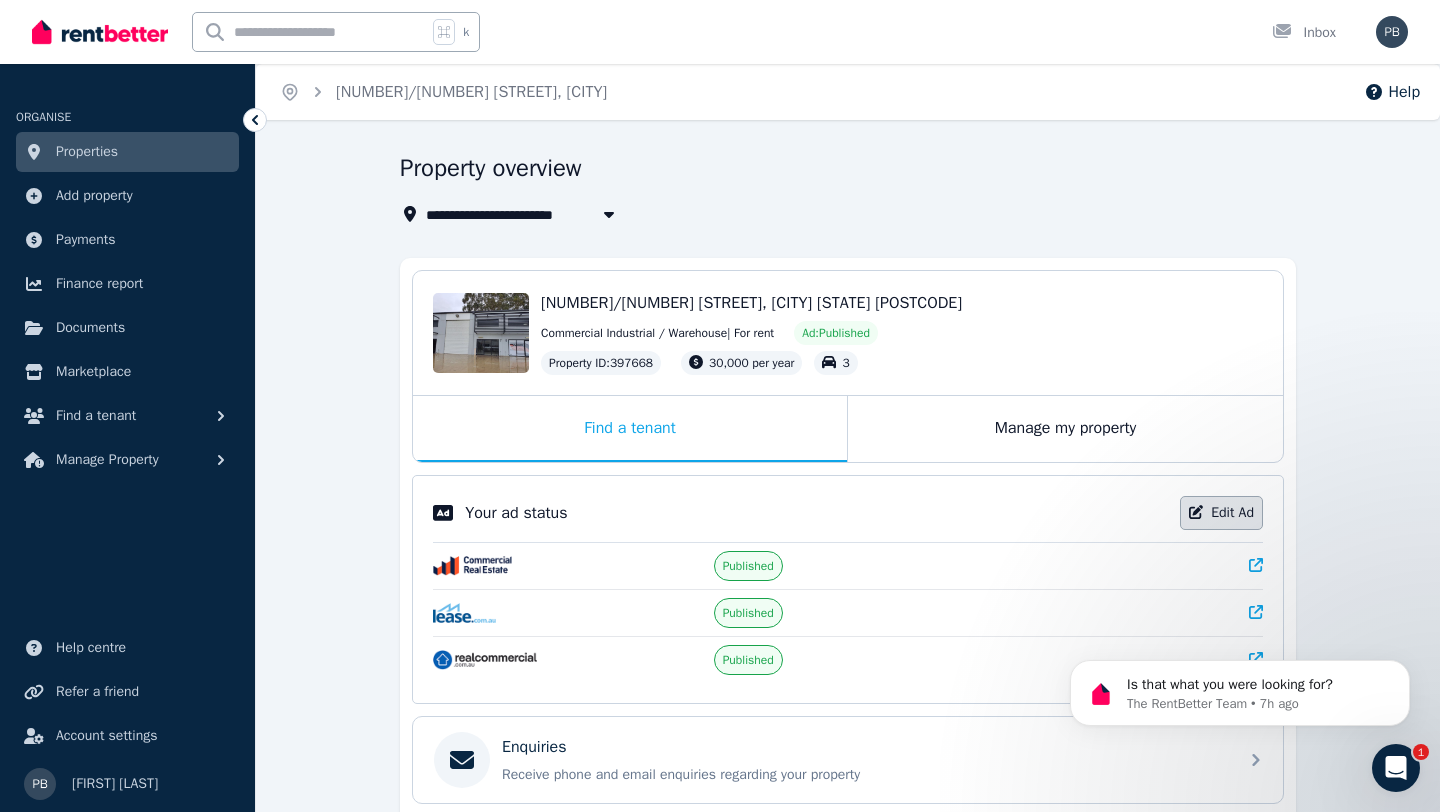 click on "Edit Ad" at bounding box center (1221, 513) 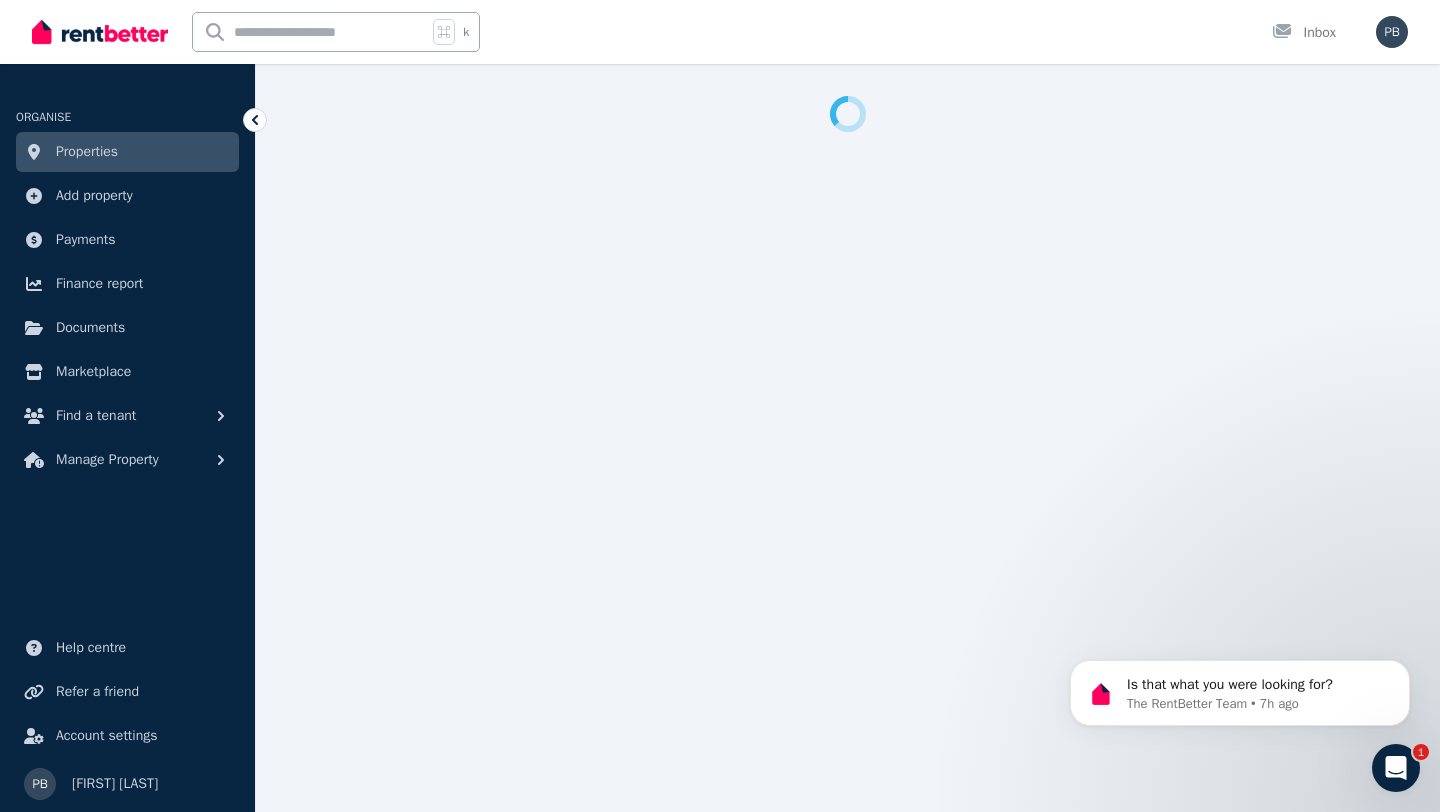 select on "***" 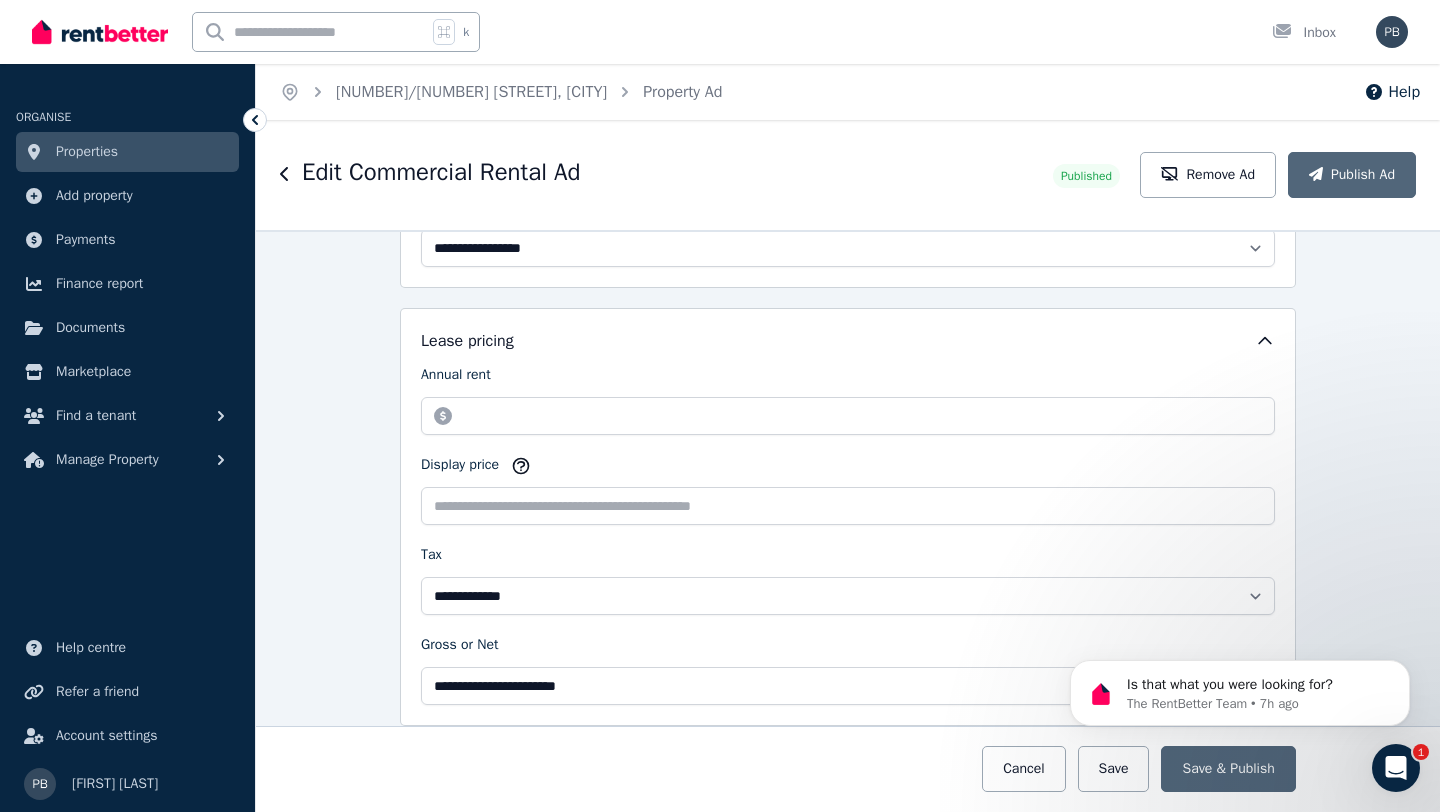 scroll, scrollTop: 654, scrollLeft: 0, axis: vertical 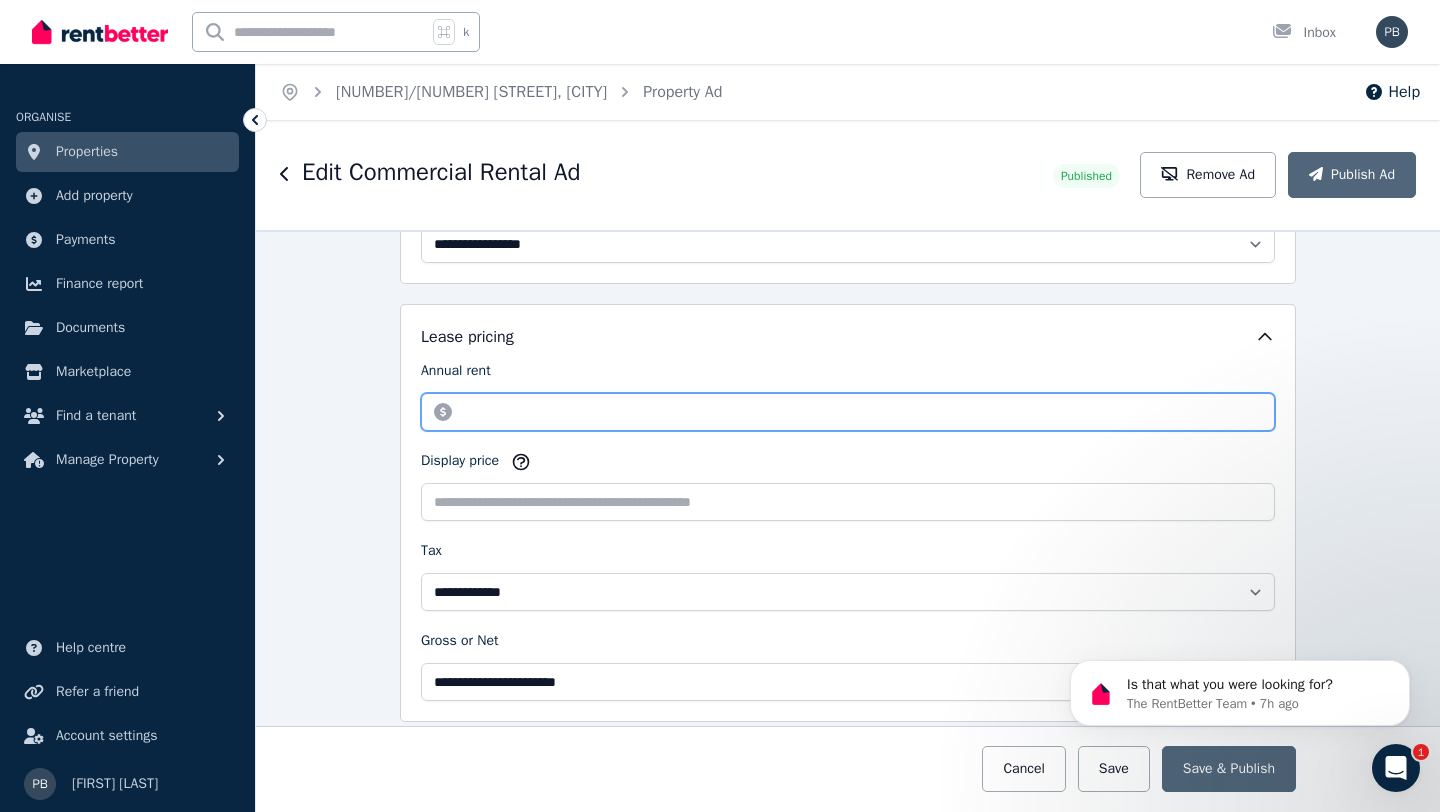 click on "********" at bounding box center [848, 412] 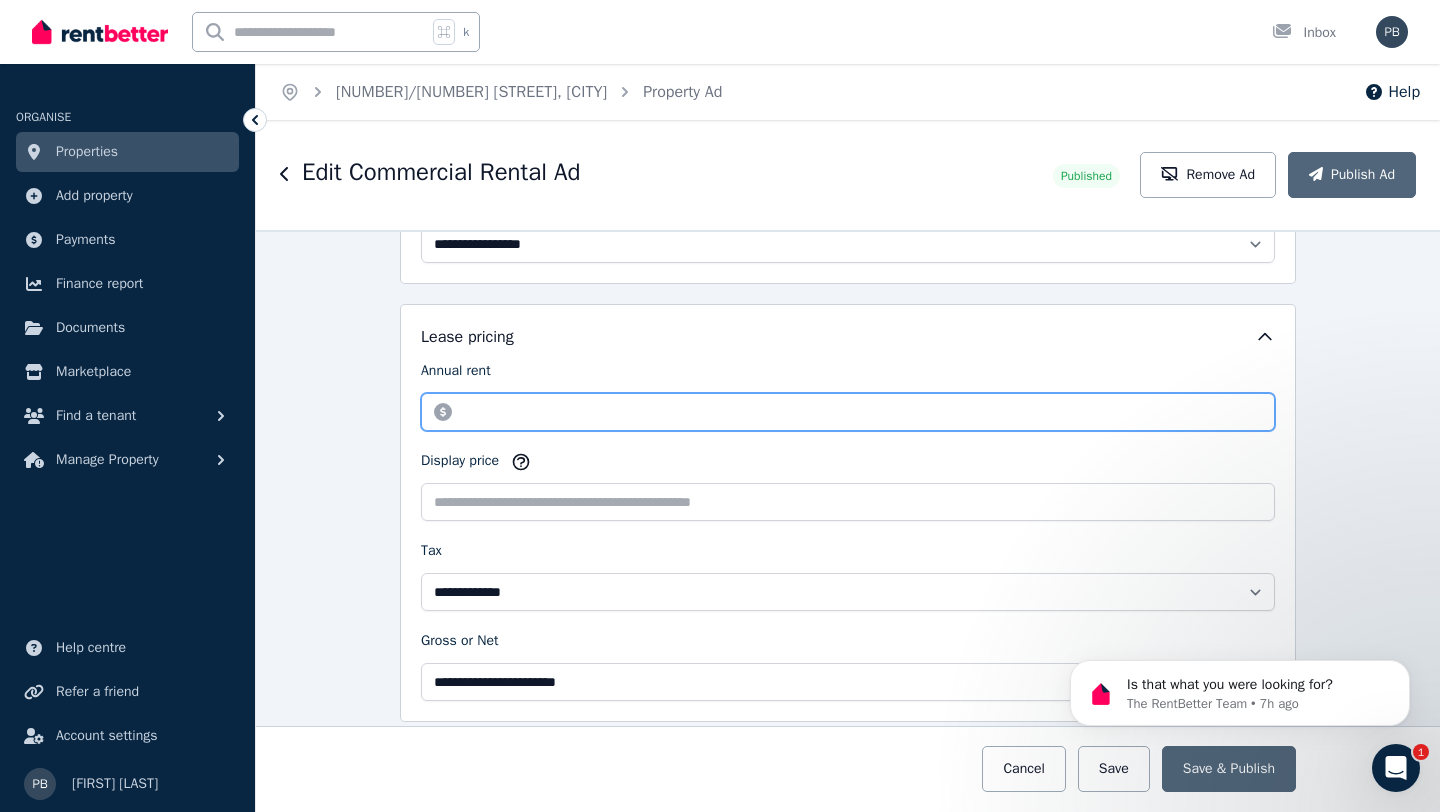click on "Save" at bounding box center (1114, 769) 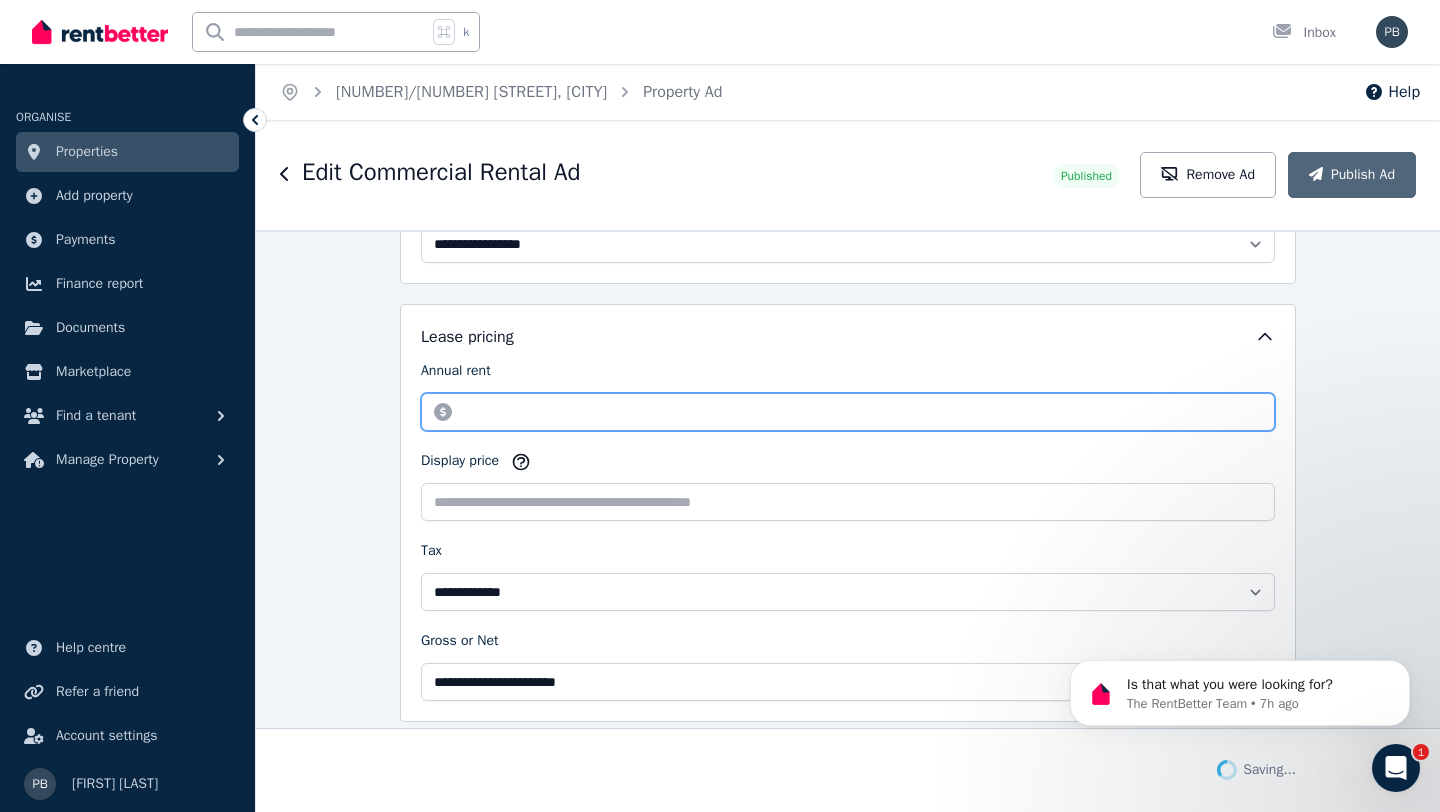 scroll, scrollTop: 810, scrollLeft: 0, axis: vertical 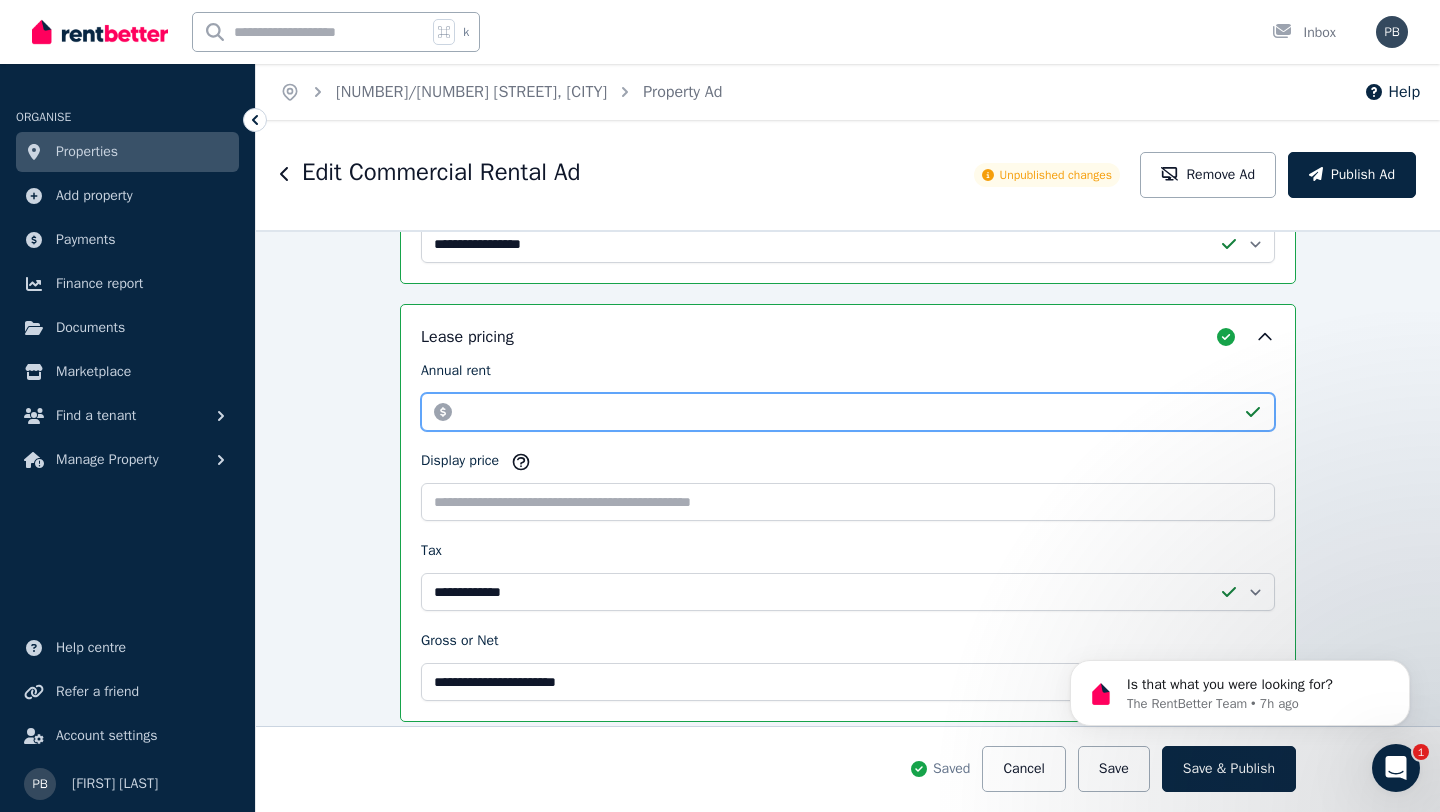 click on "********" at bounding box center [848, 412] 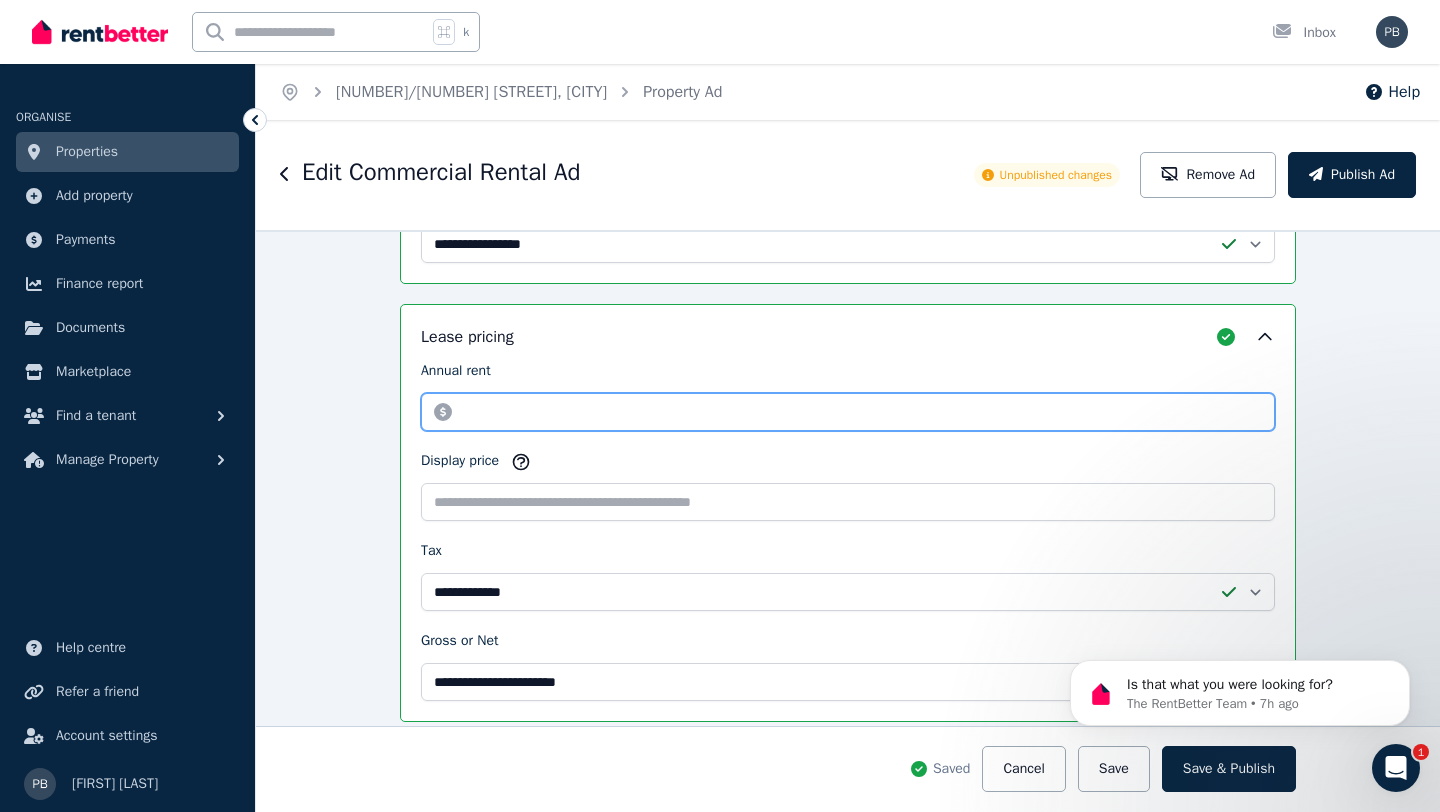type on "*" 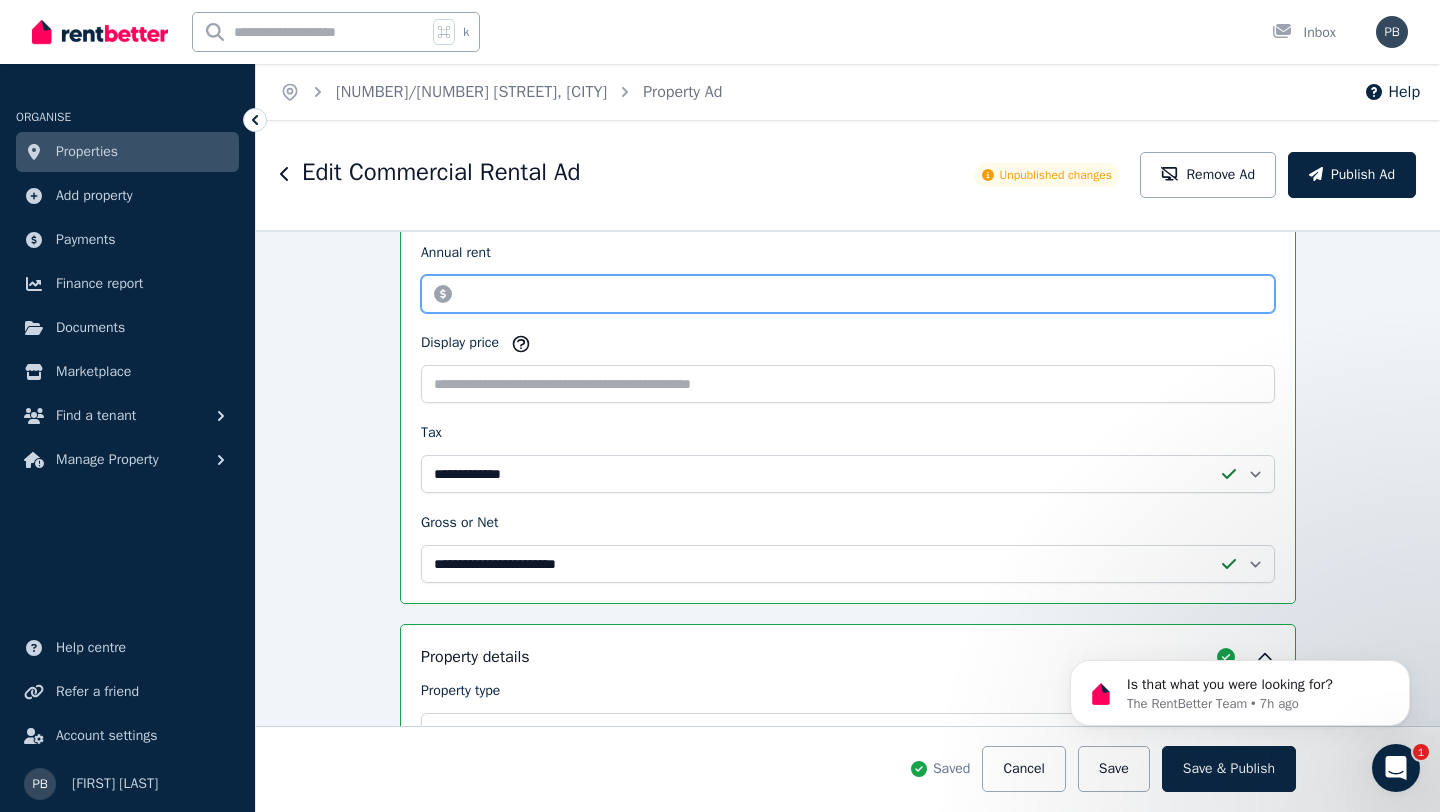 scroll, scrollTop: 912, scrollLeft: 0, axis: vertical 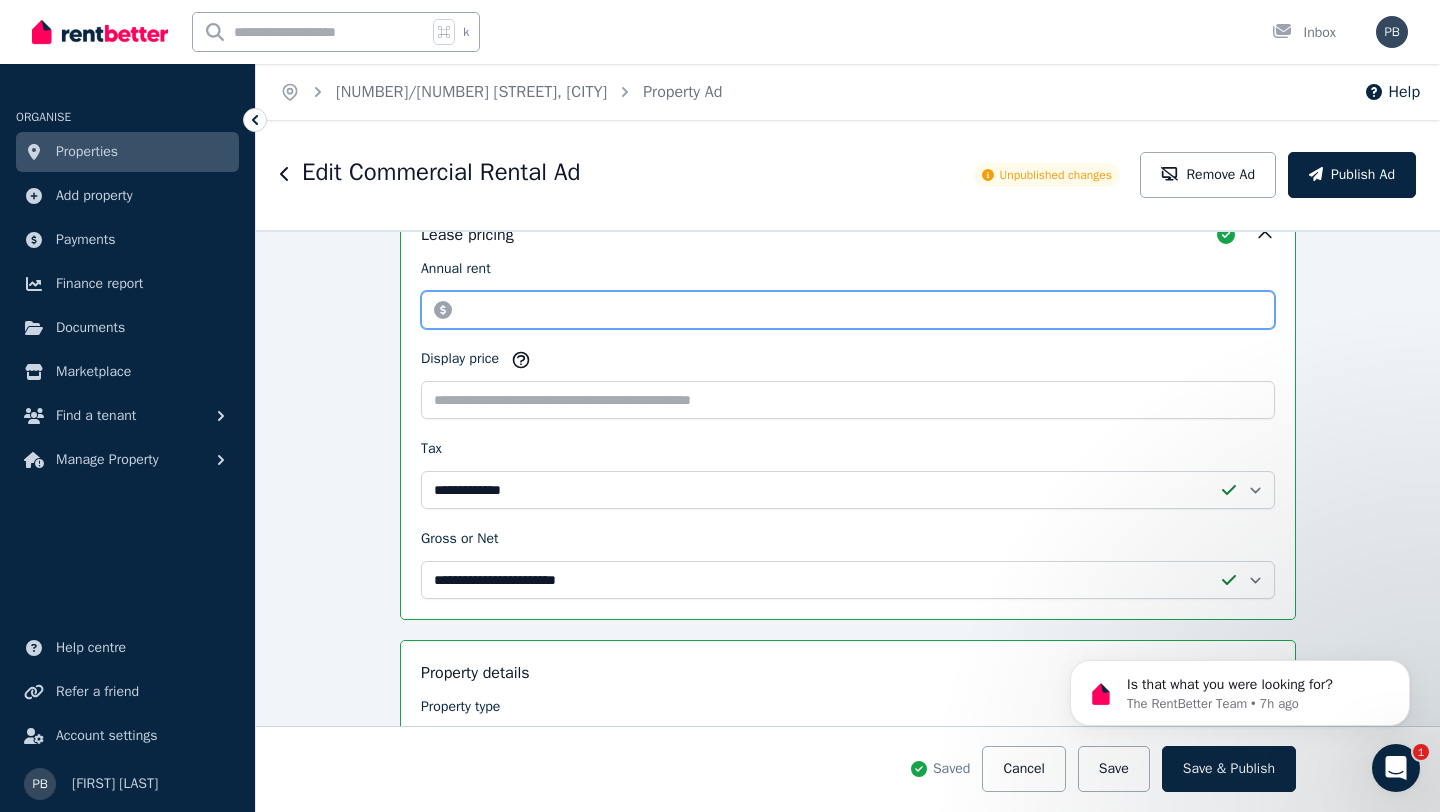 type 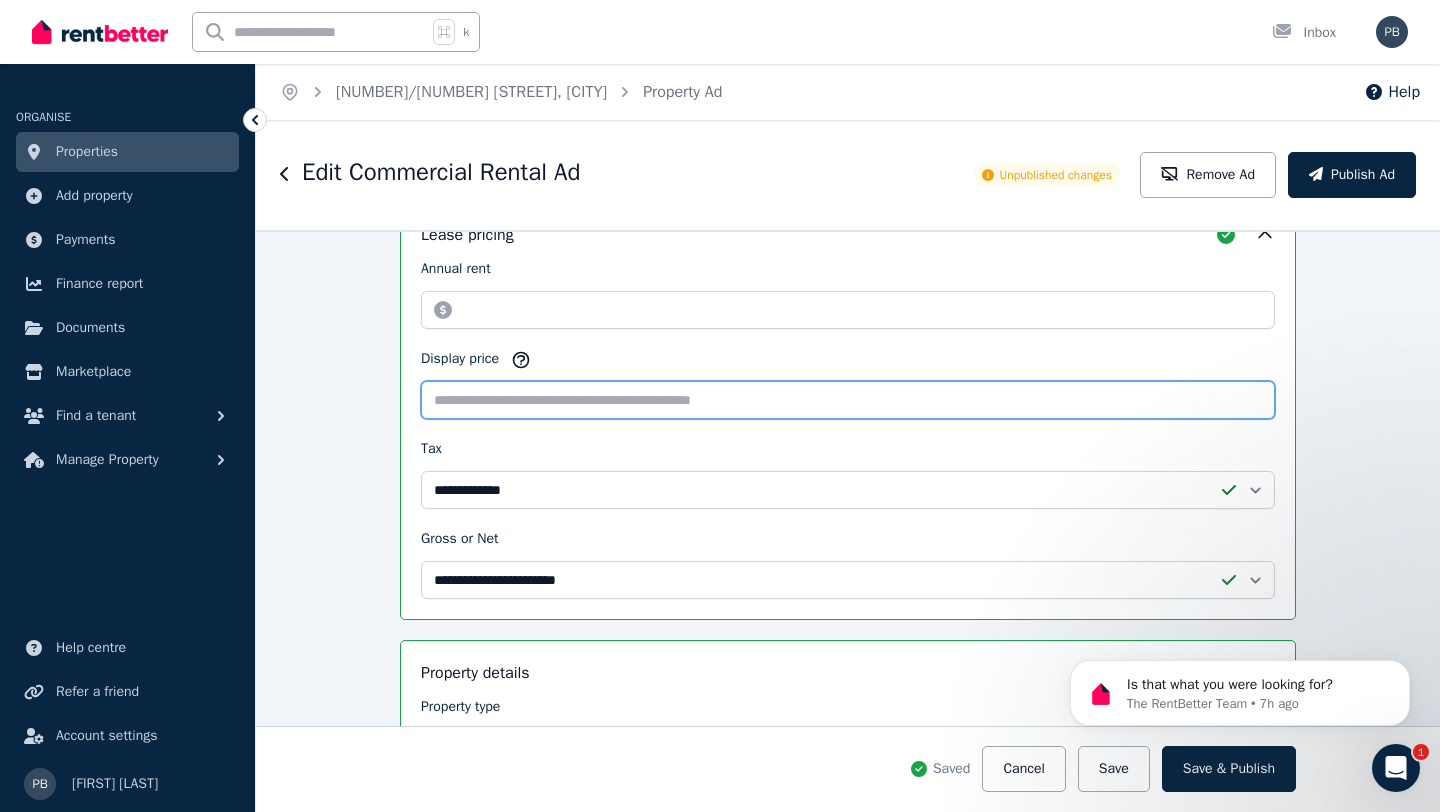 click on "Display price" at bounding box center [848, 400] 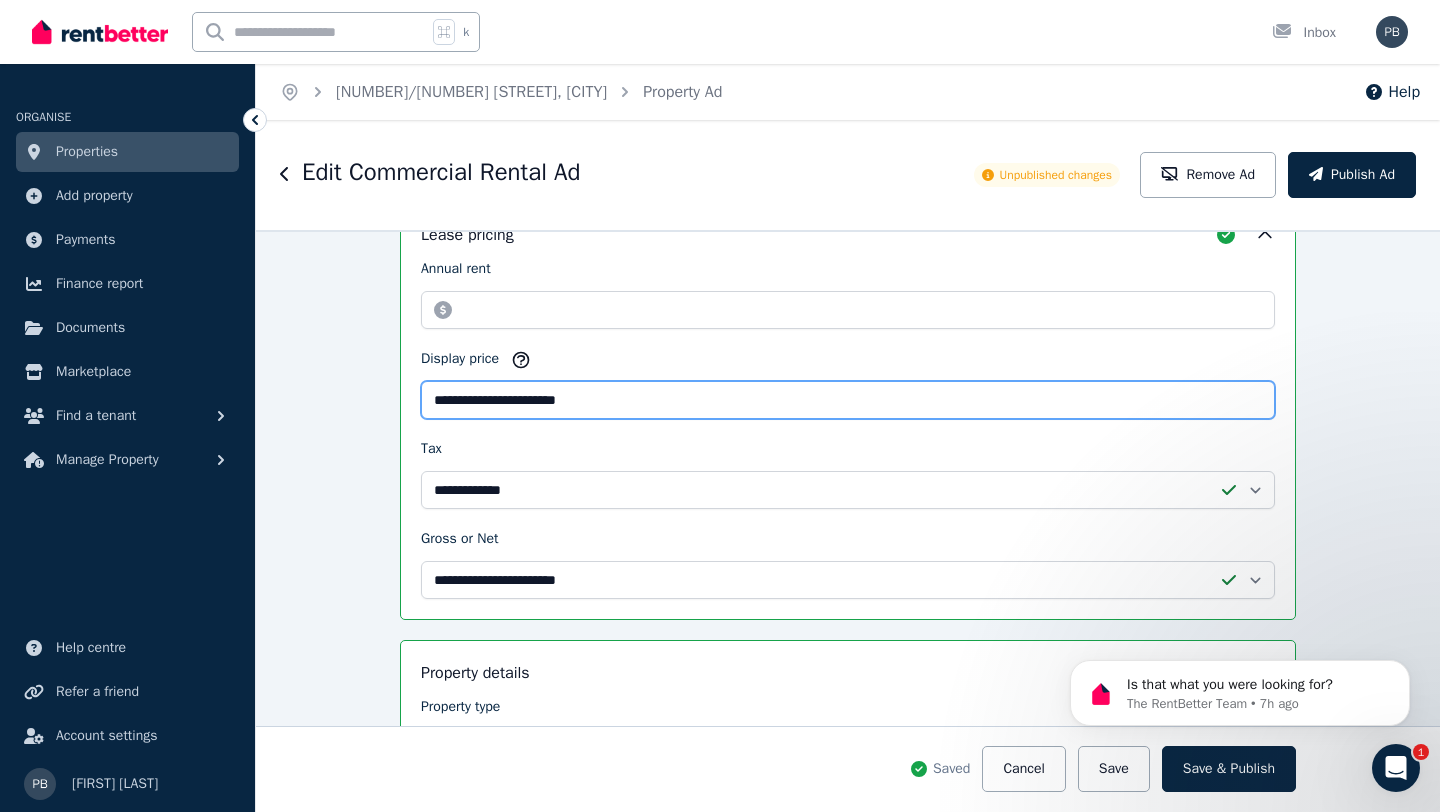 click on "**********" at bounding box center (848, 400) 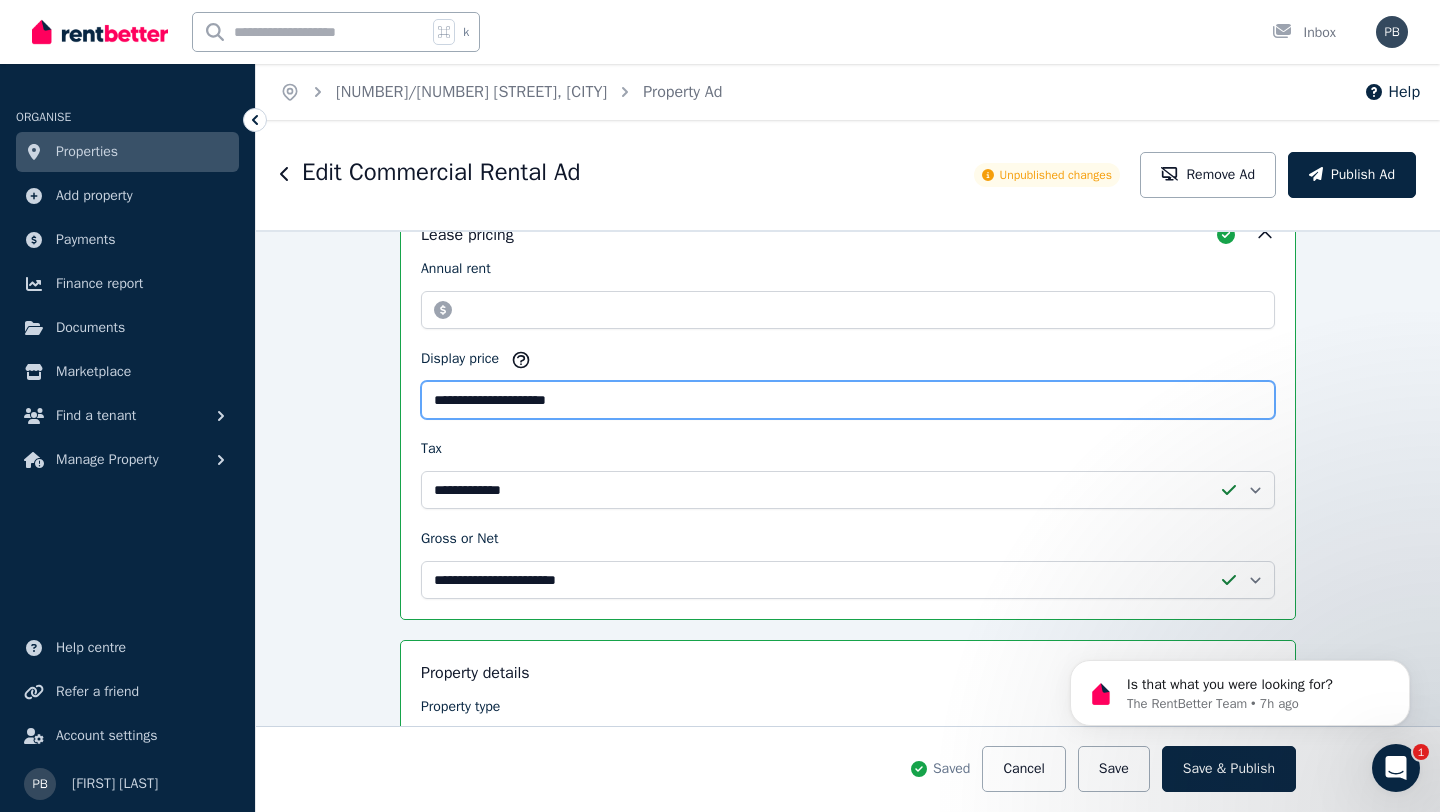 click on "**********" at bounding box center (848, 400) 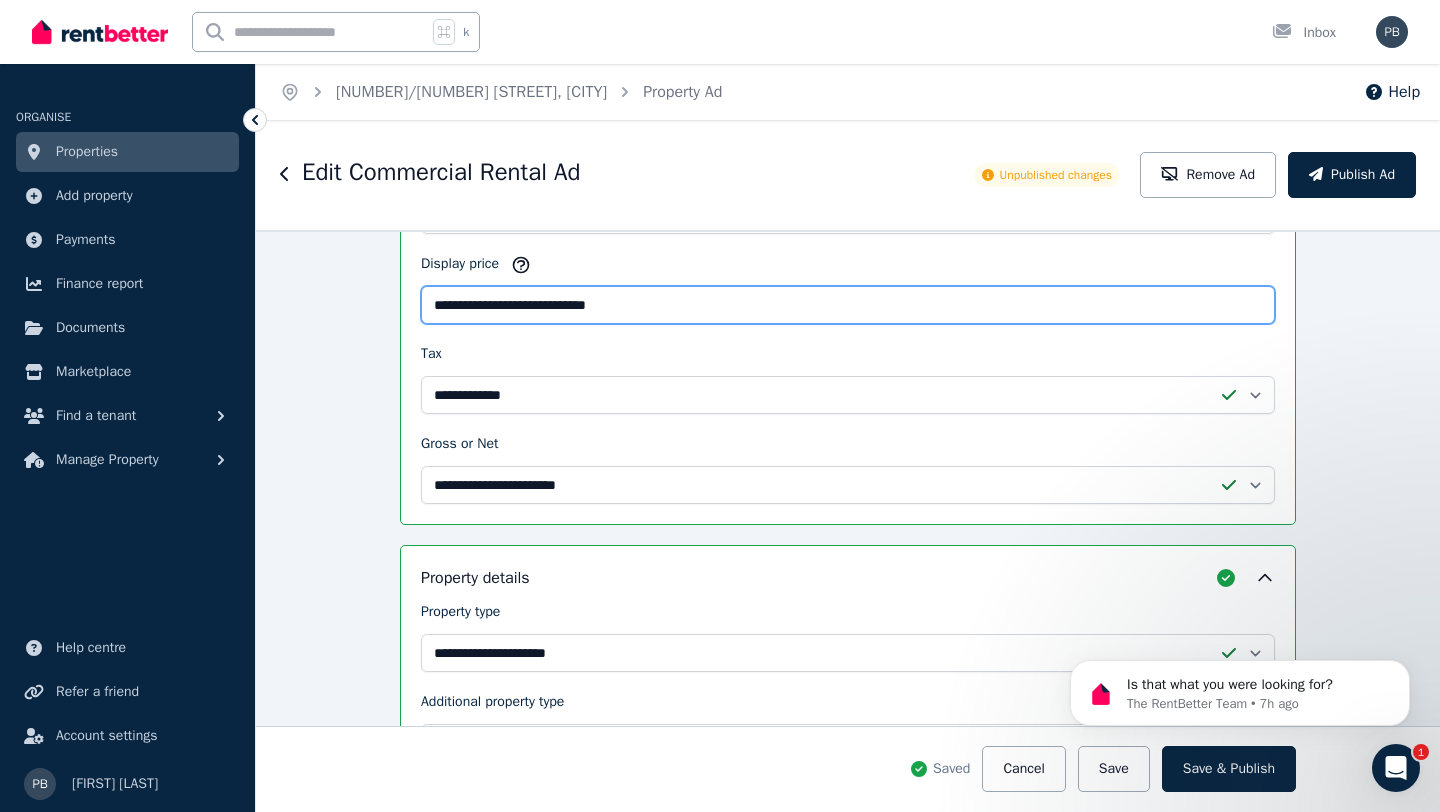 scroll, scrollTop: 1011, scrollLeft: 0, axis: vertical 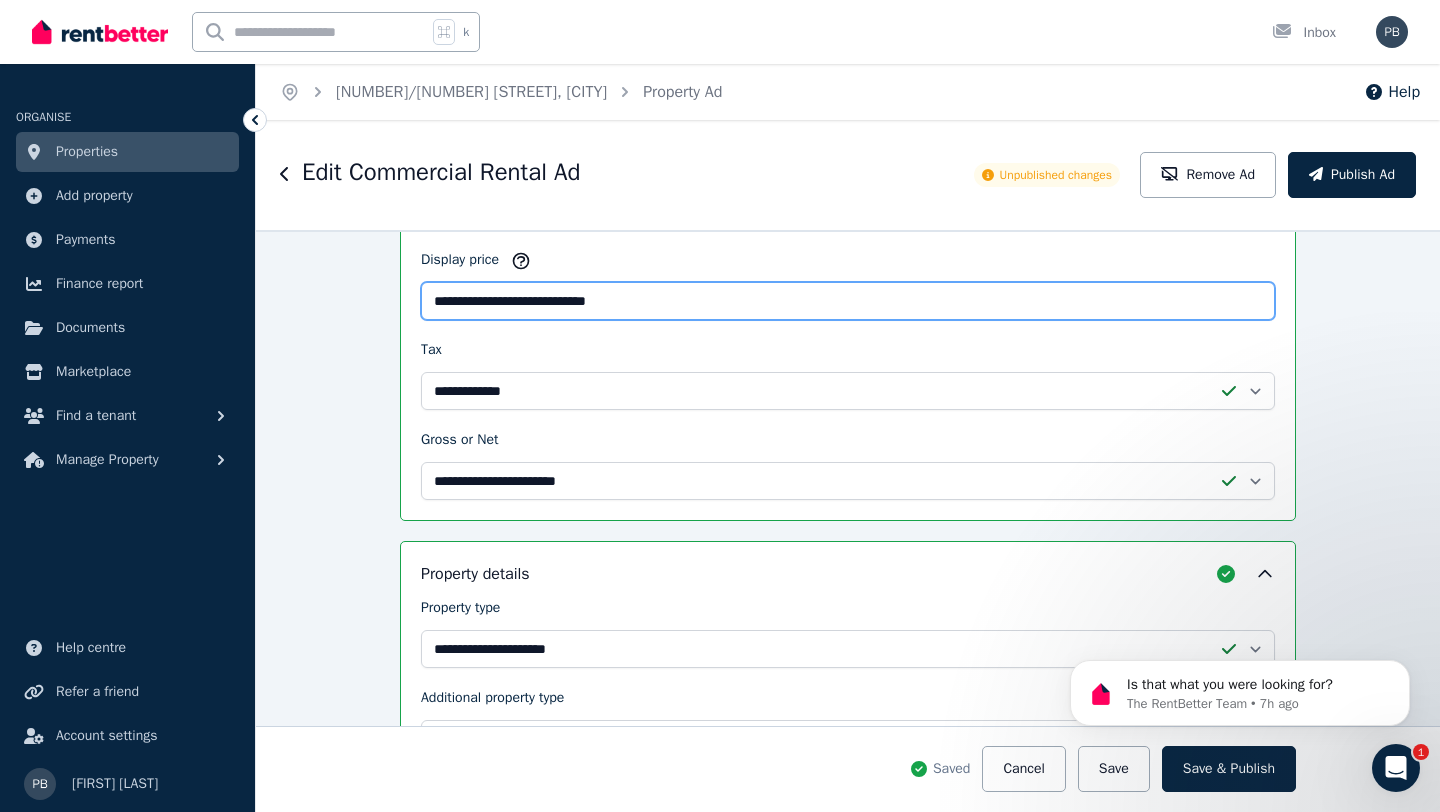 click on "**********" at bounding box center [848, 301] 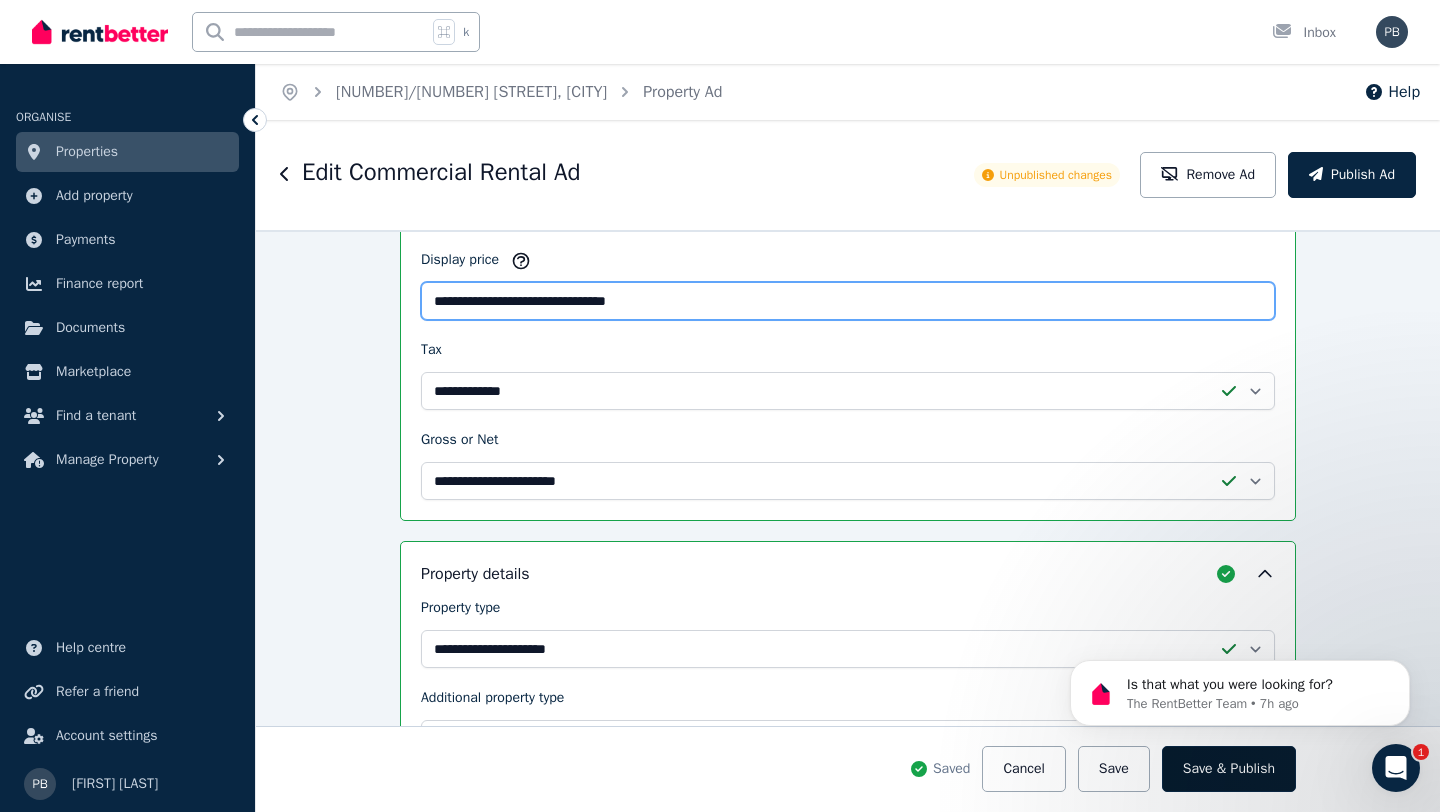 type on "**********" 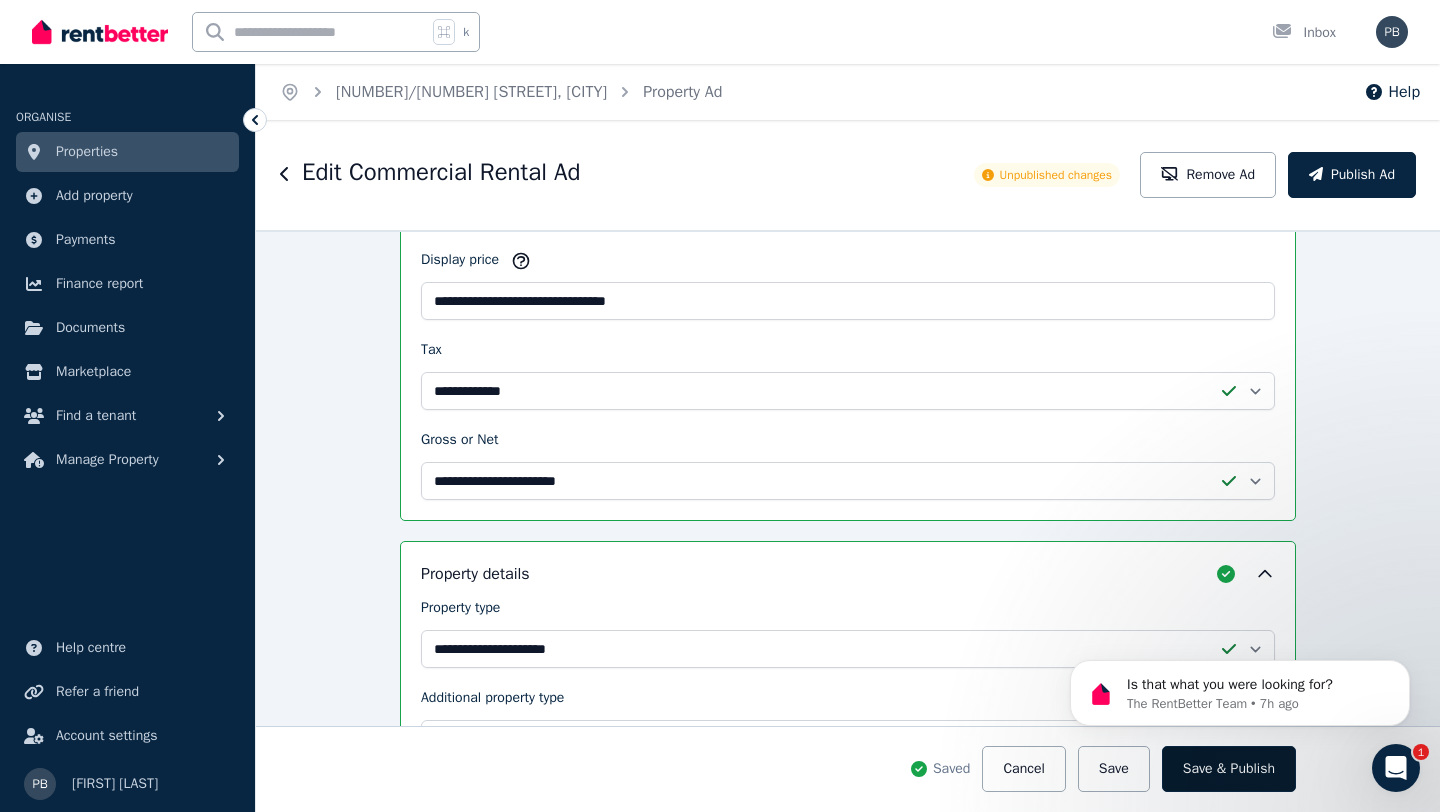 click on "Save & Publish" at bounding box center (1229, 769) 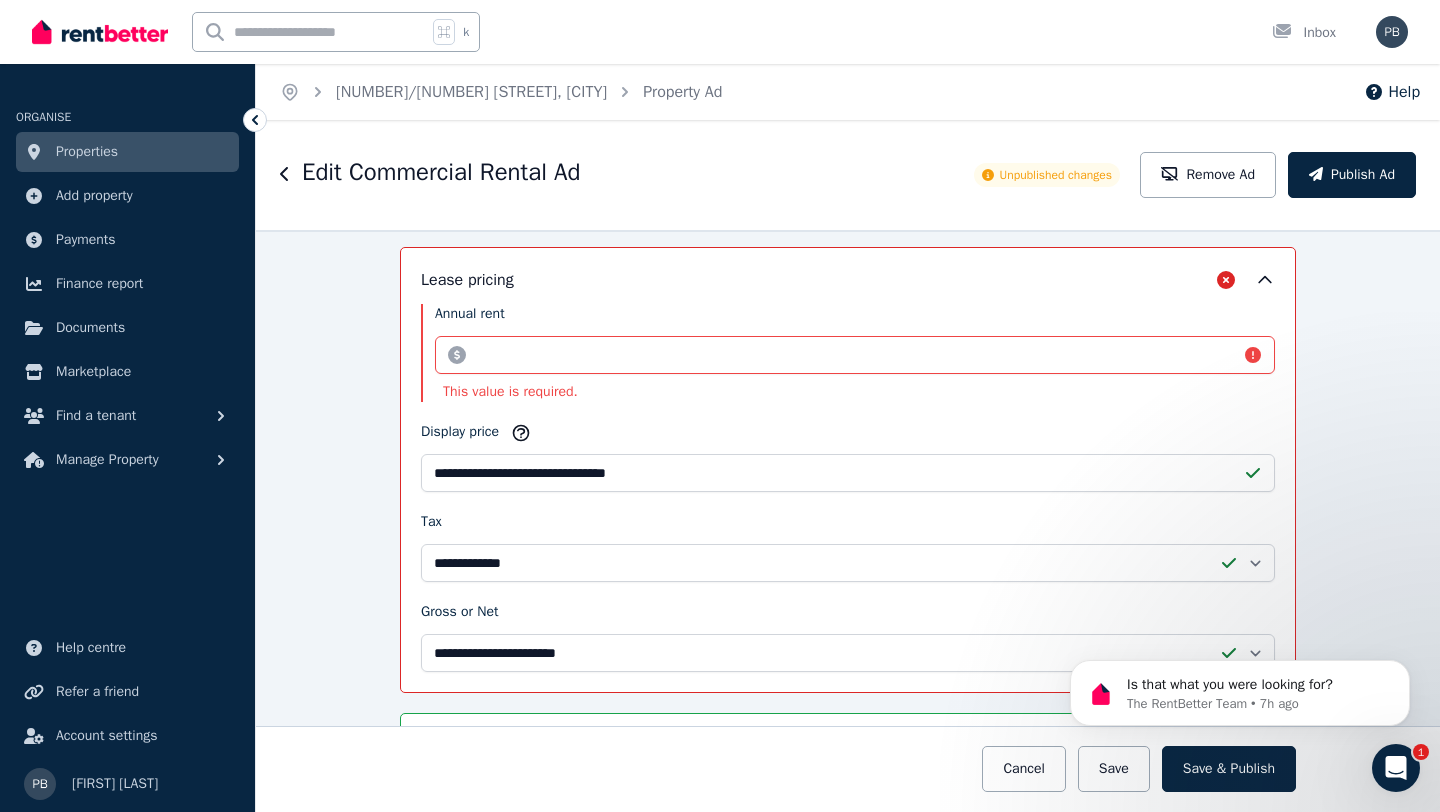 scroll, scrollTop: 806, scrollLeft: 0, axis: vertical 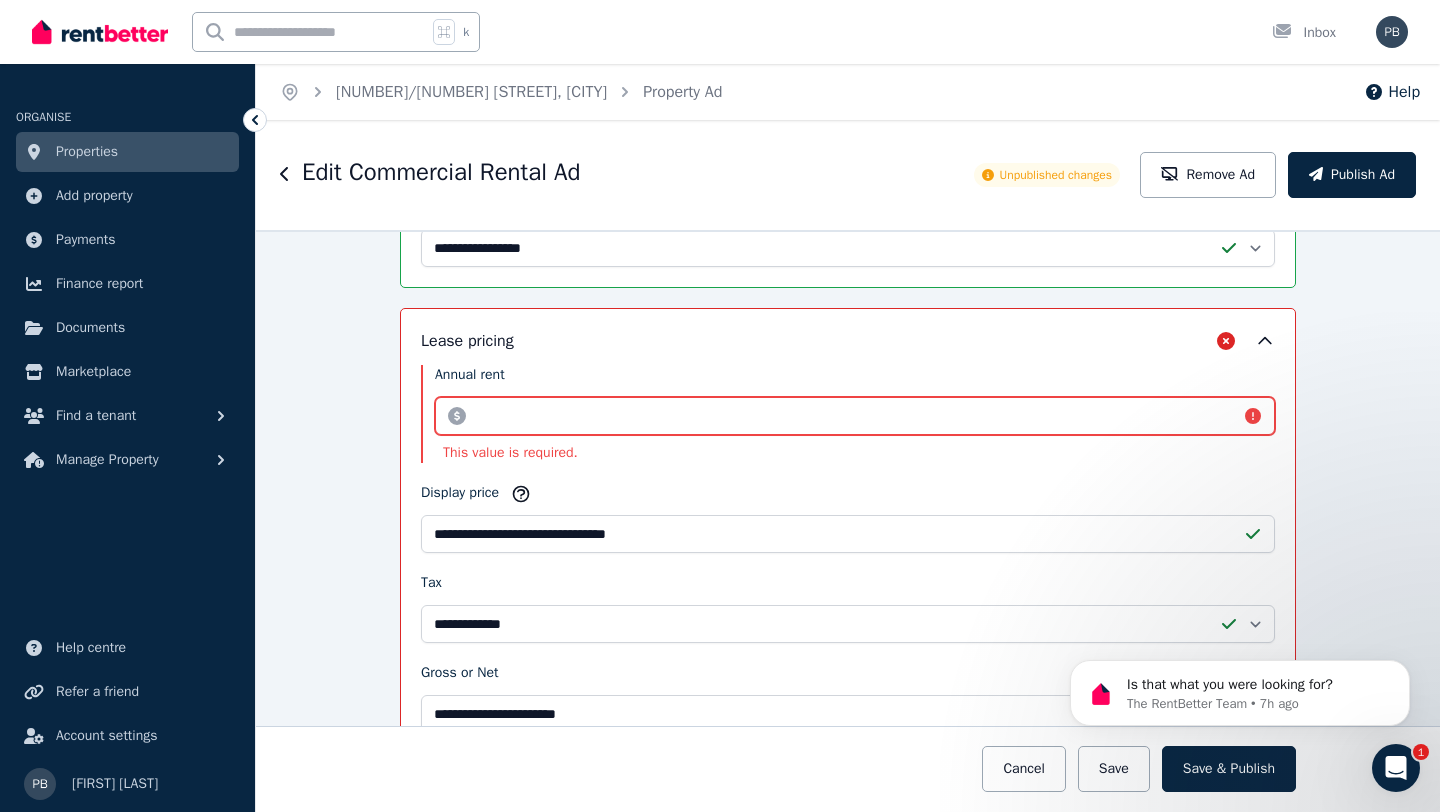click on "Annual rent" at bounding box center (855, 416) 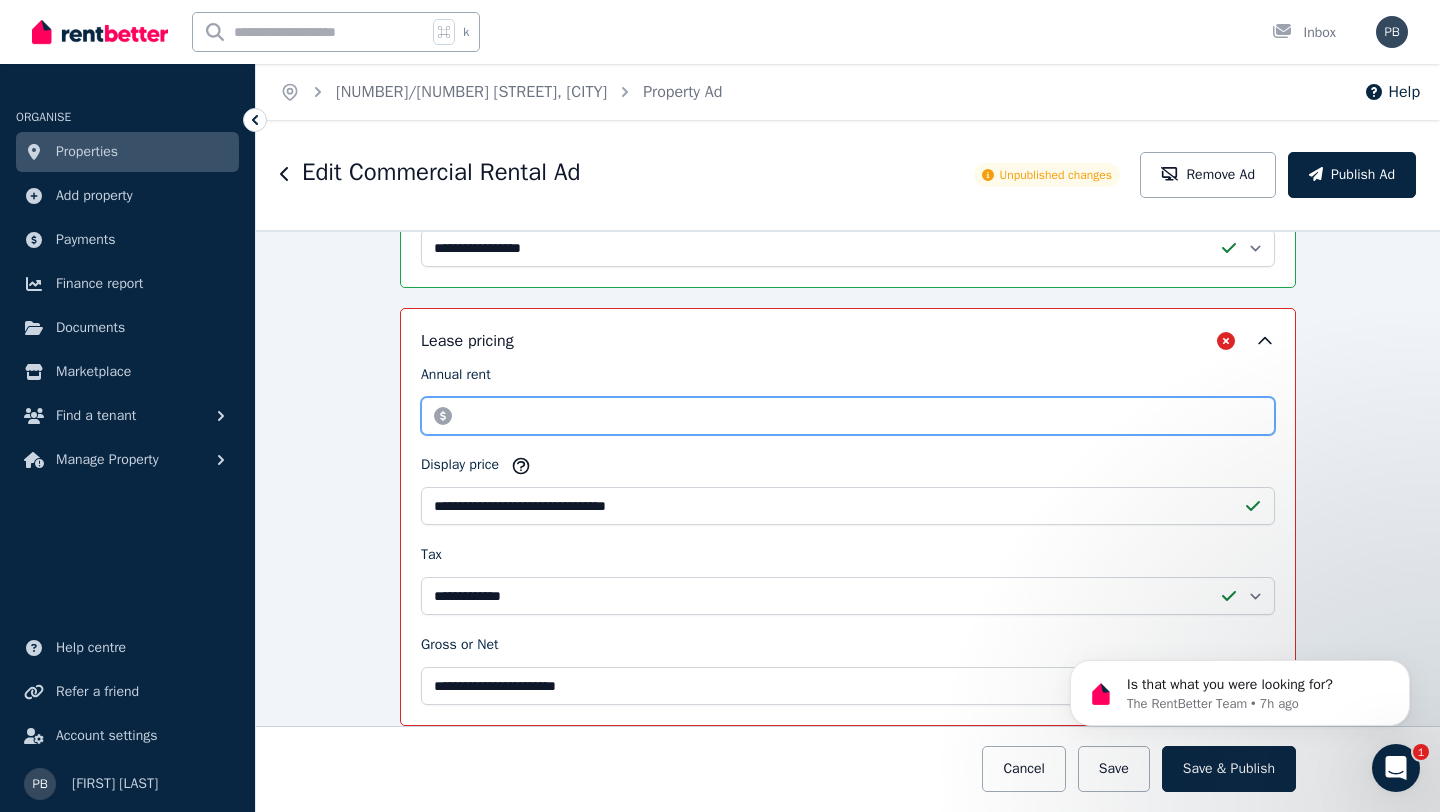 click 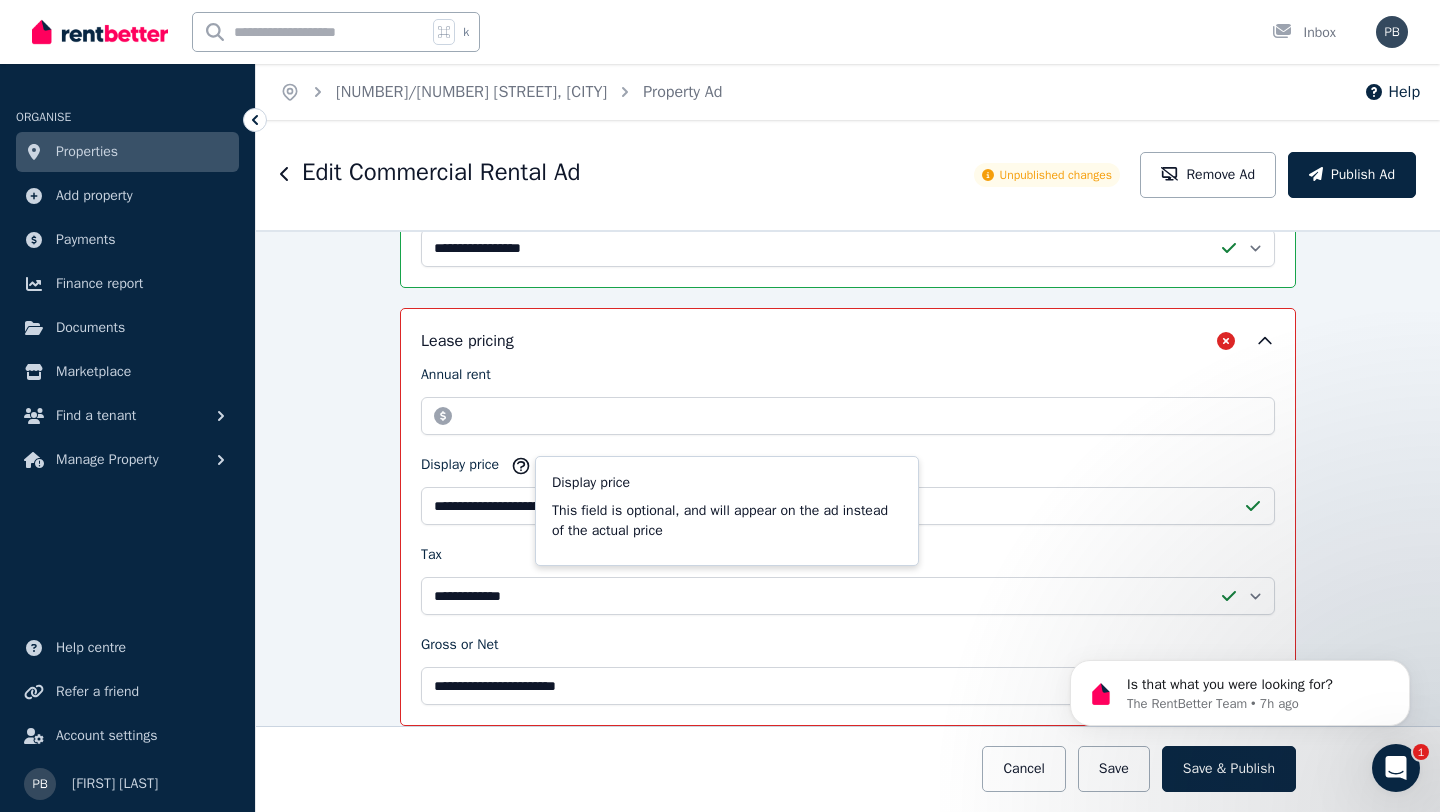 click on "**********" at bounding box center (848, 521) 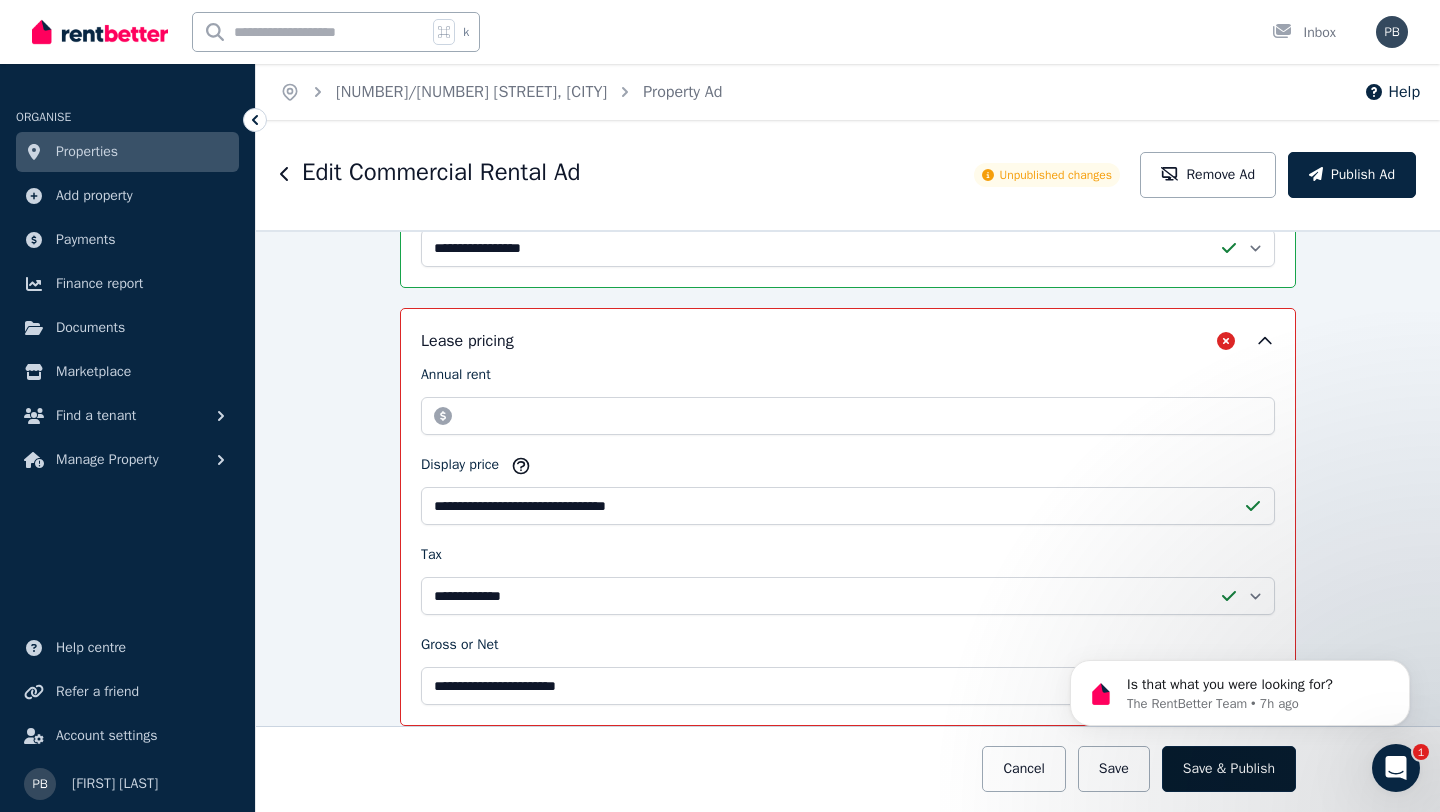 click on "Save & Publish" at bounding box center (1229, 769) 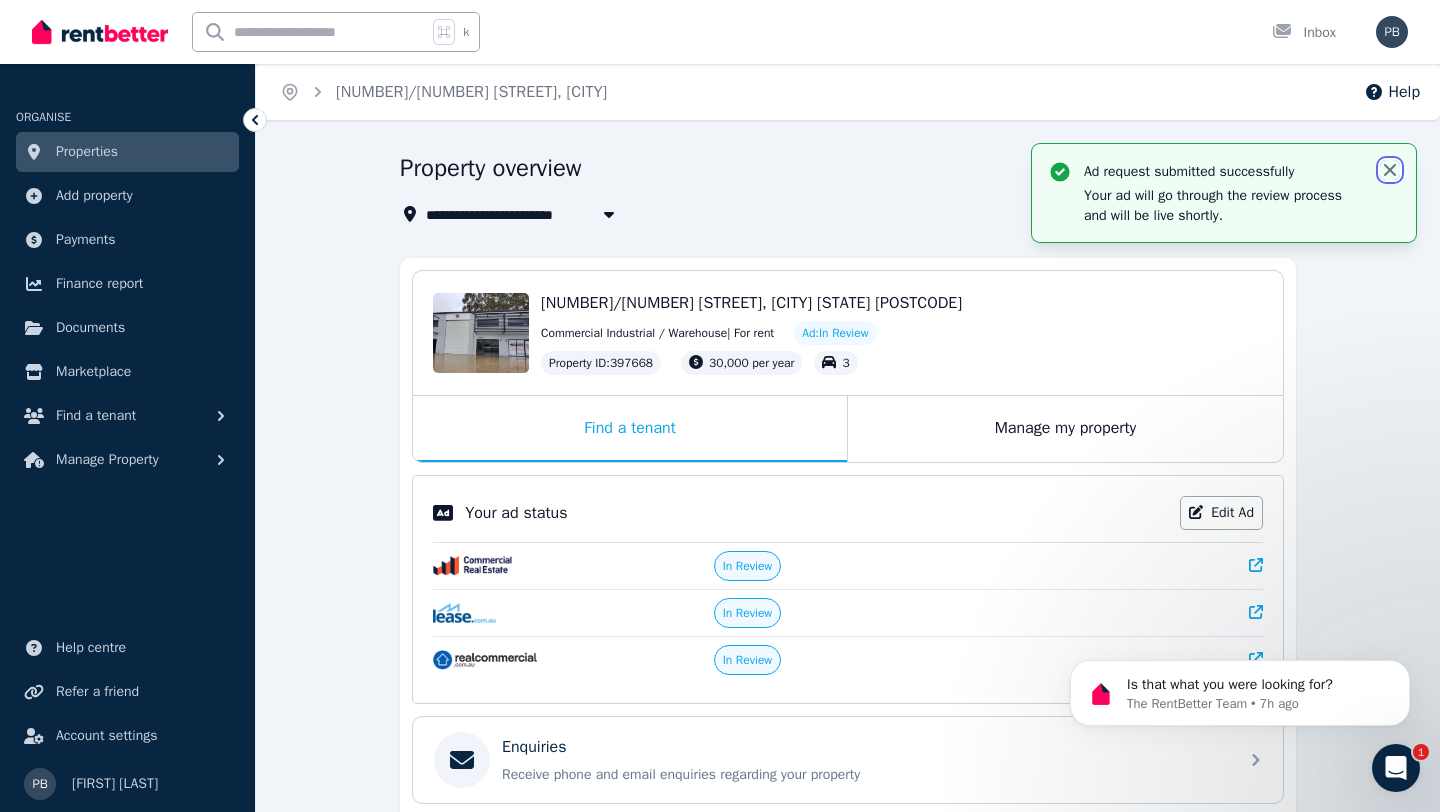 click 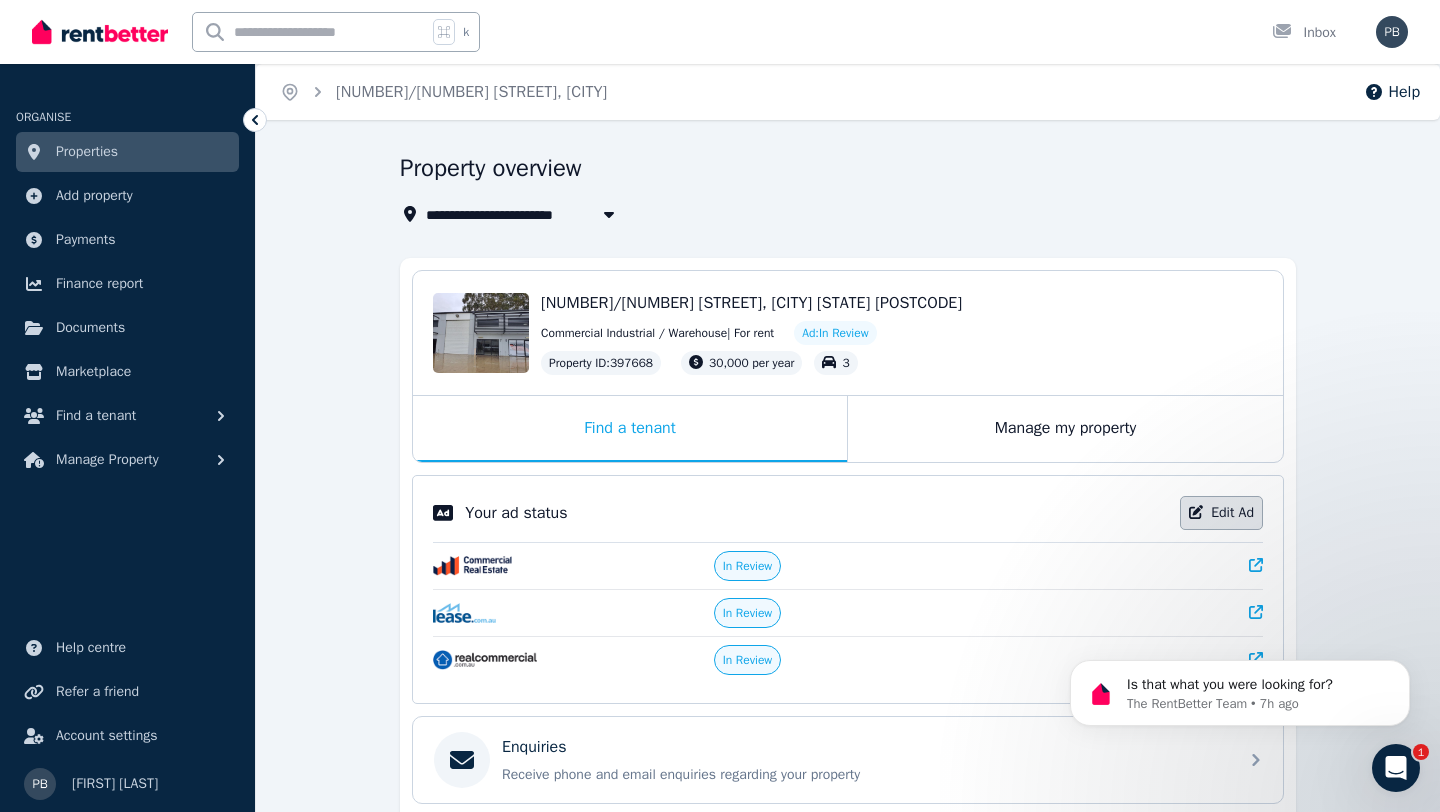 click on "Edit Ad" at bounding box center [1221, 513] 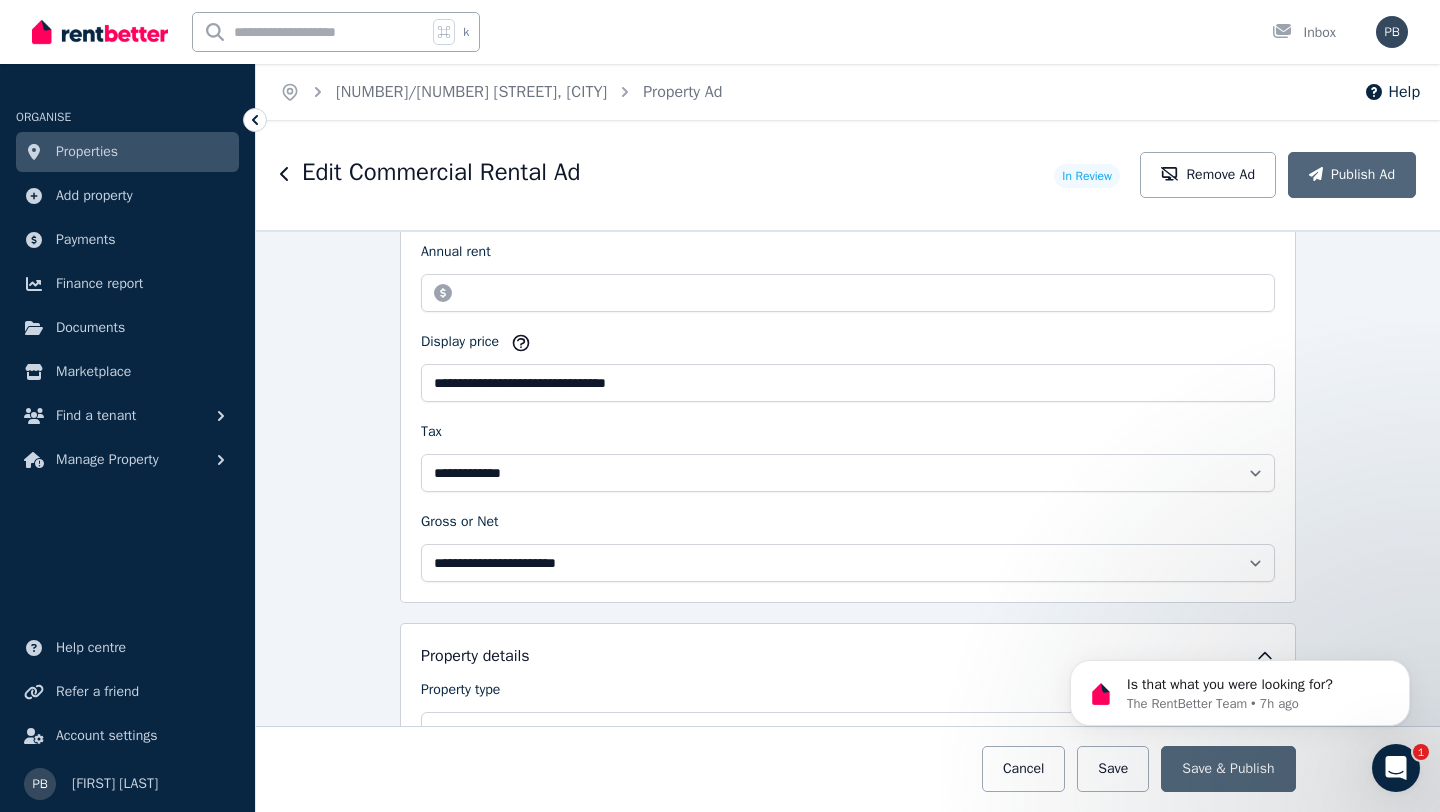 scroll, scrollTop: 788, scrollLeft: 0, axis: vertical 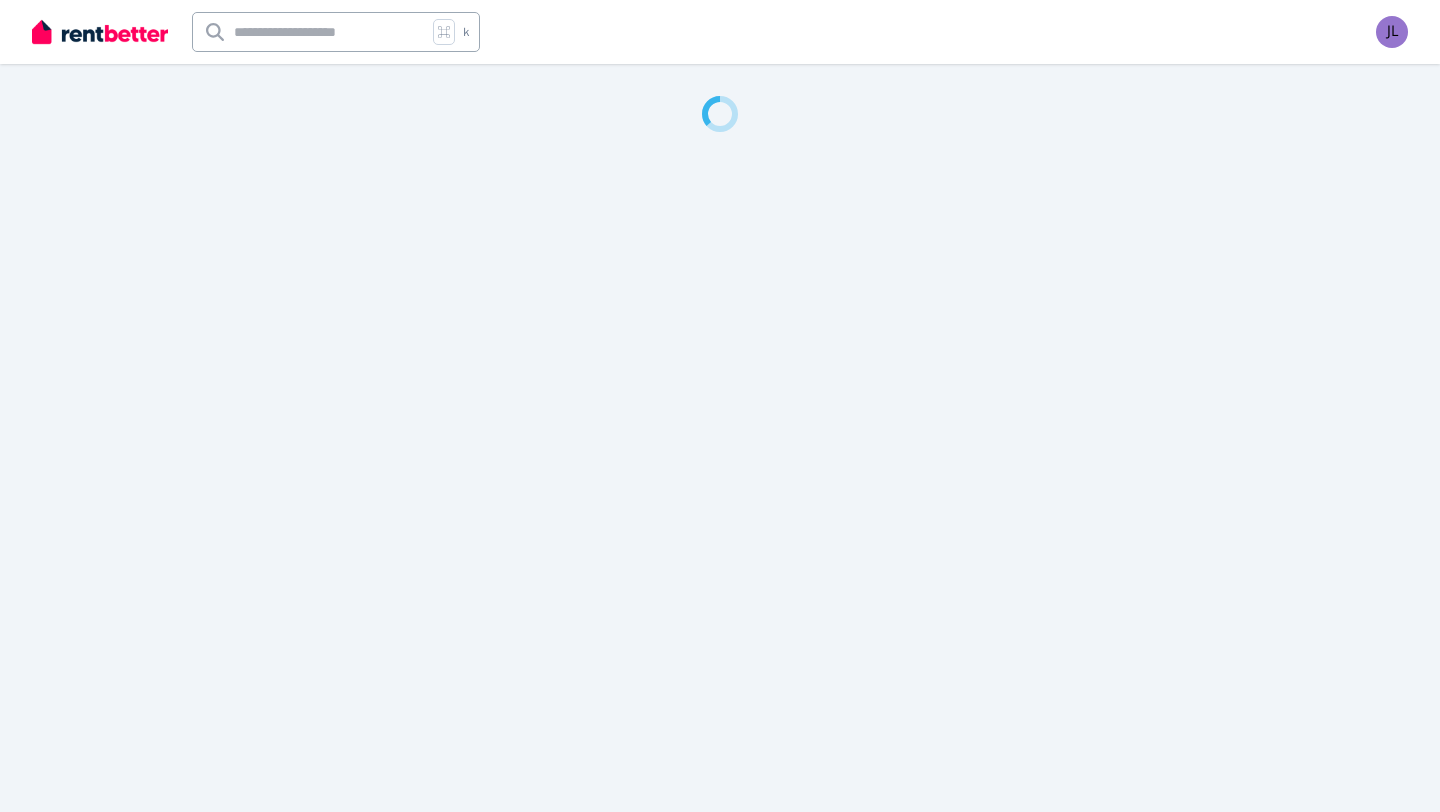 select on "***" 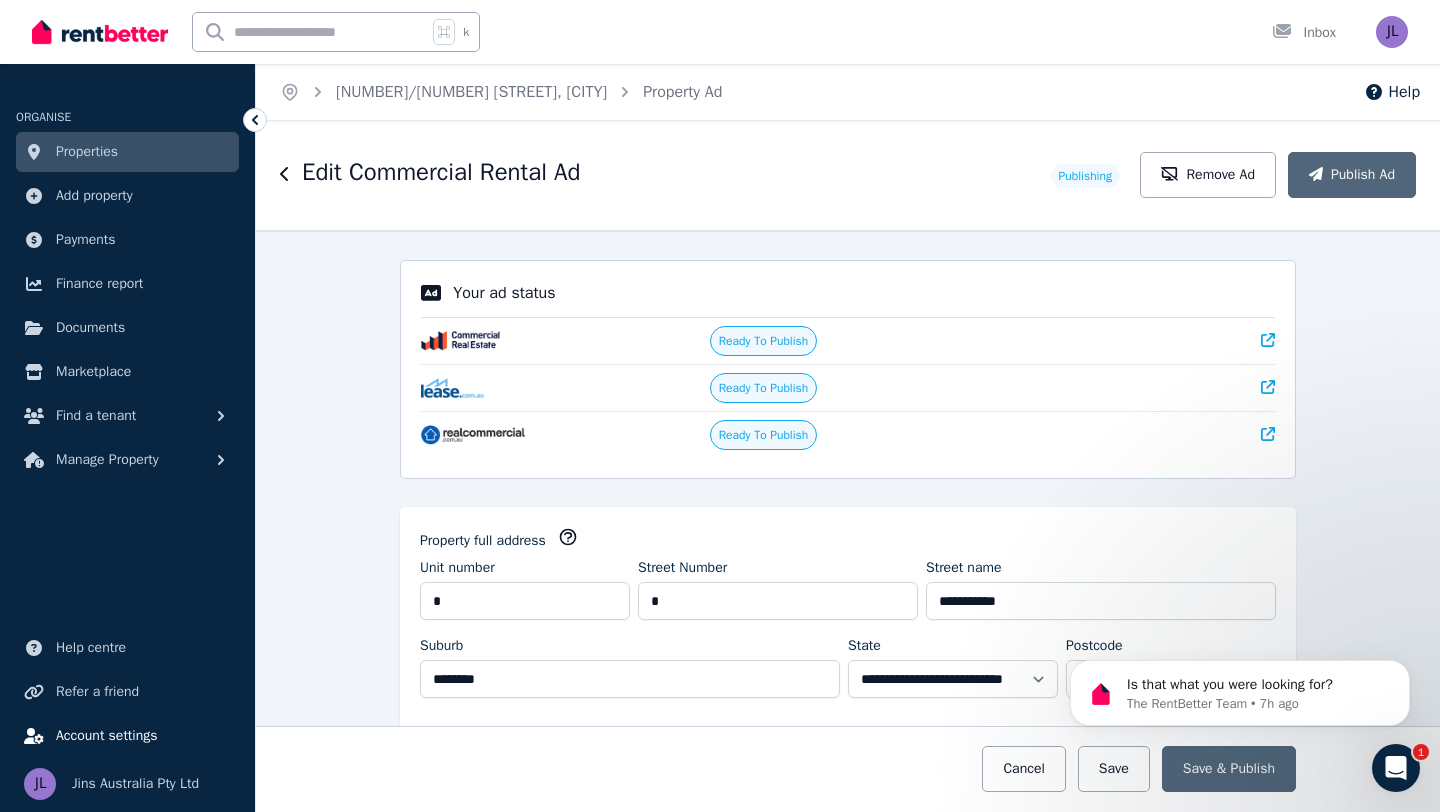 scroll, scrollTop: 0, scrollLeft: 0, axis: both 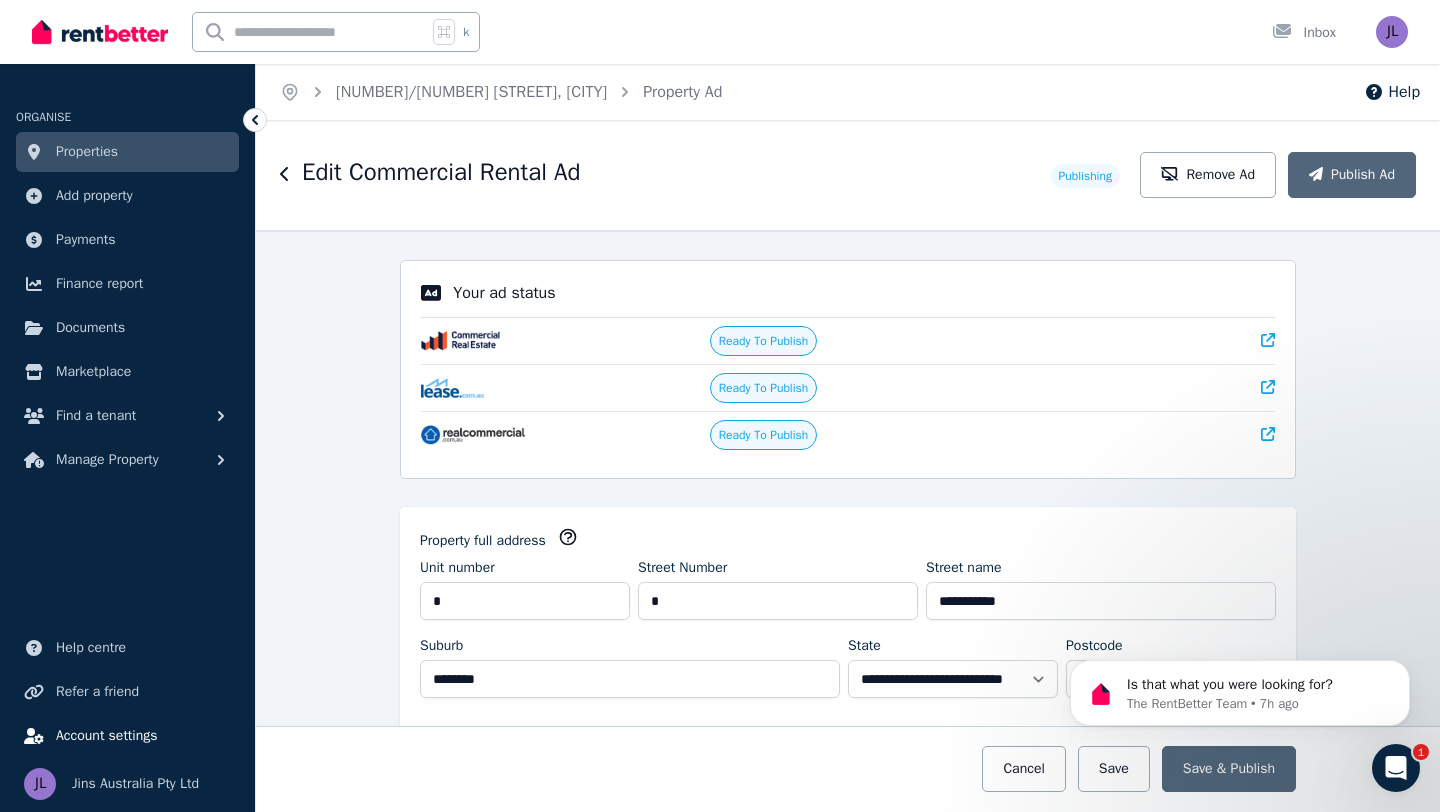 click on "Account settings" at bounding box center (107, 736) 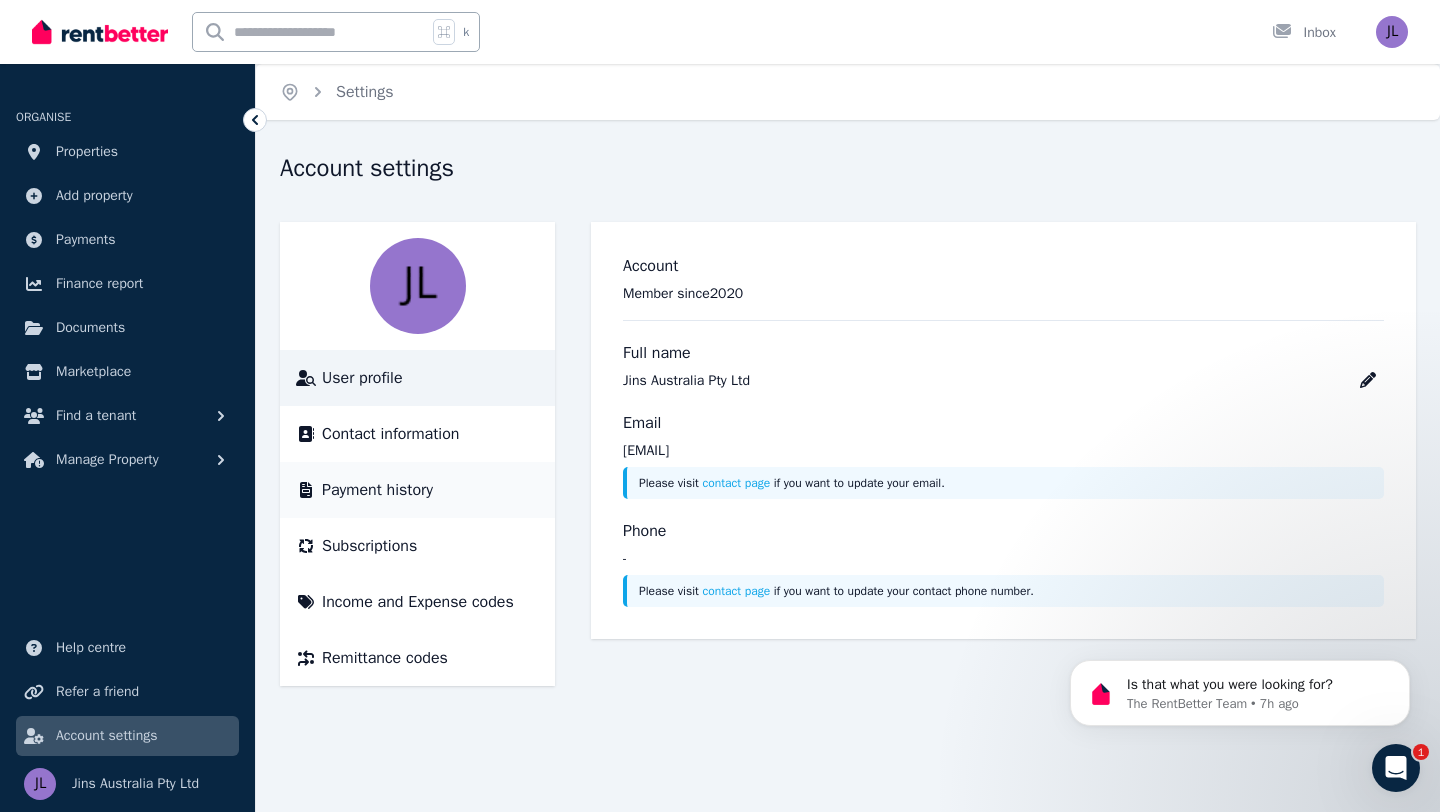 click on "Payment history" at bounding box center [377, 490] 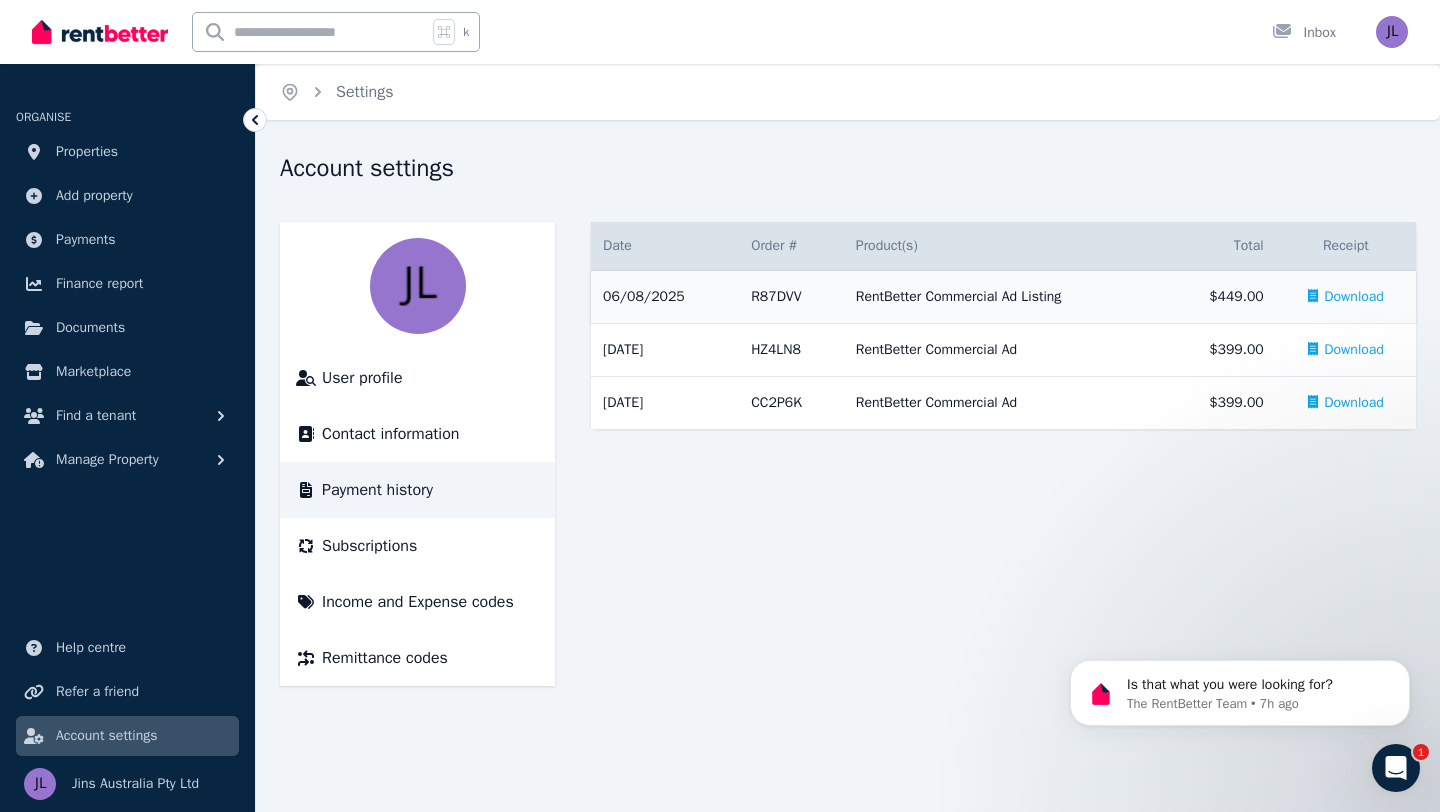 click on "Download" at bounding box center [1354, 297] 